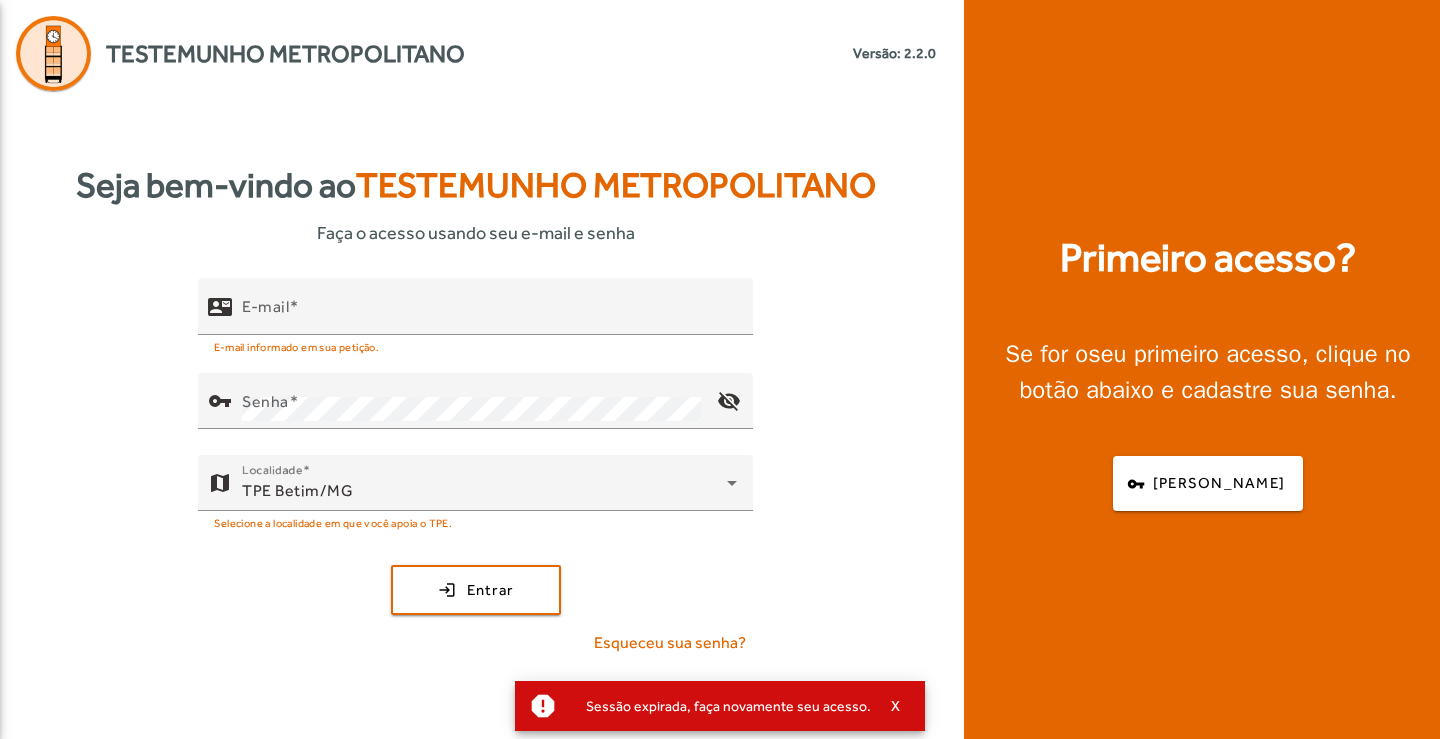 scroll, scrollTop: 0, scrollLeft: 0, axis: both 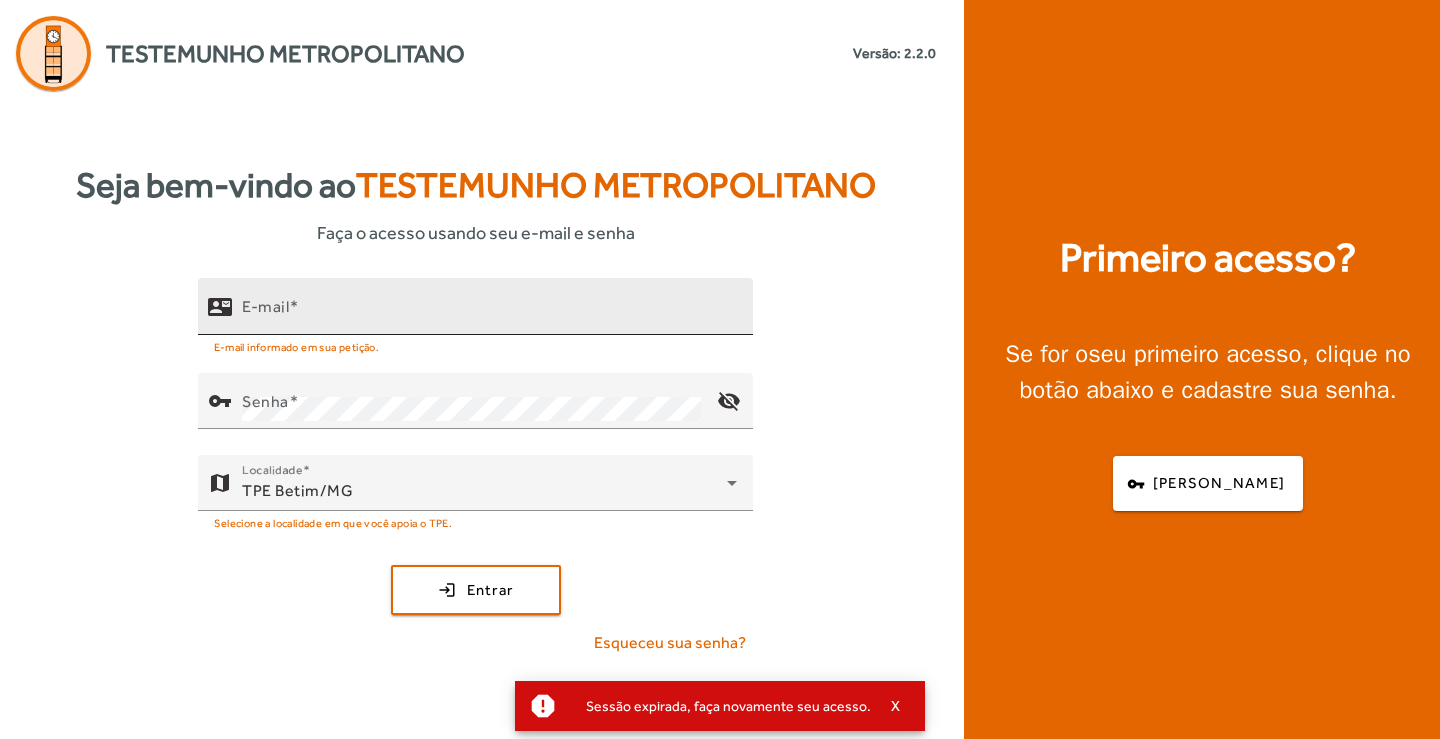 click on "E-mail" at bounding box center (265, 306) 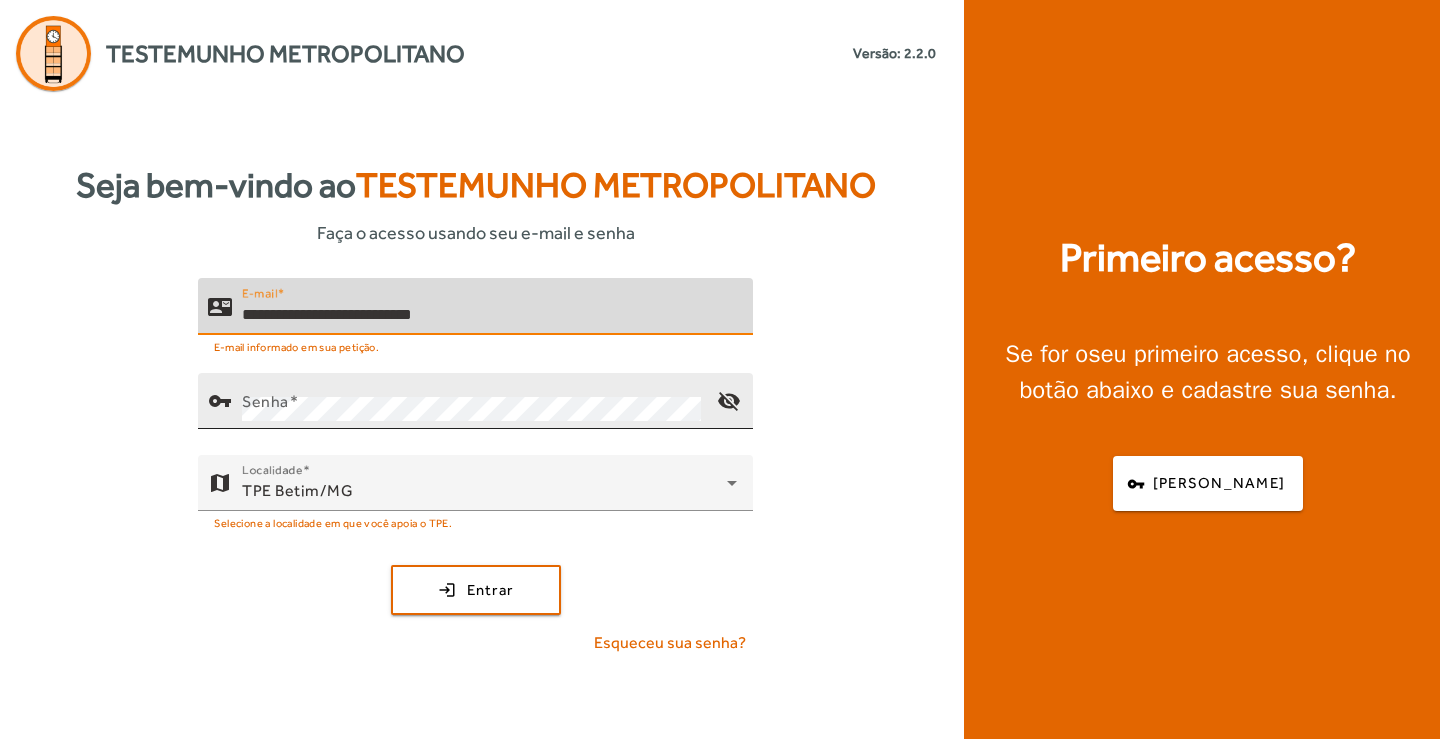 type on "**********" 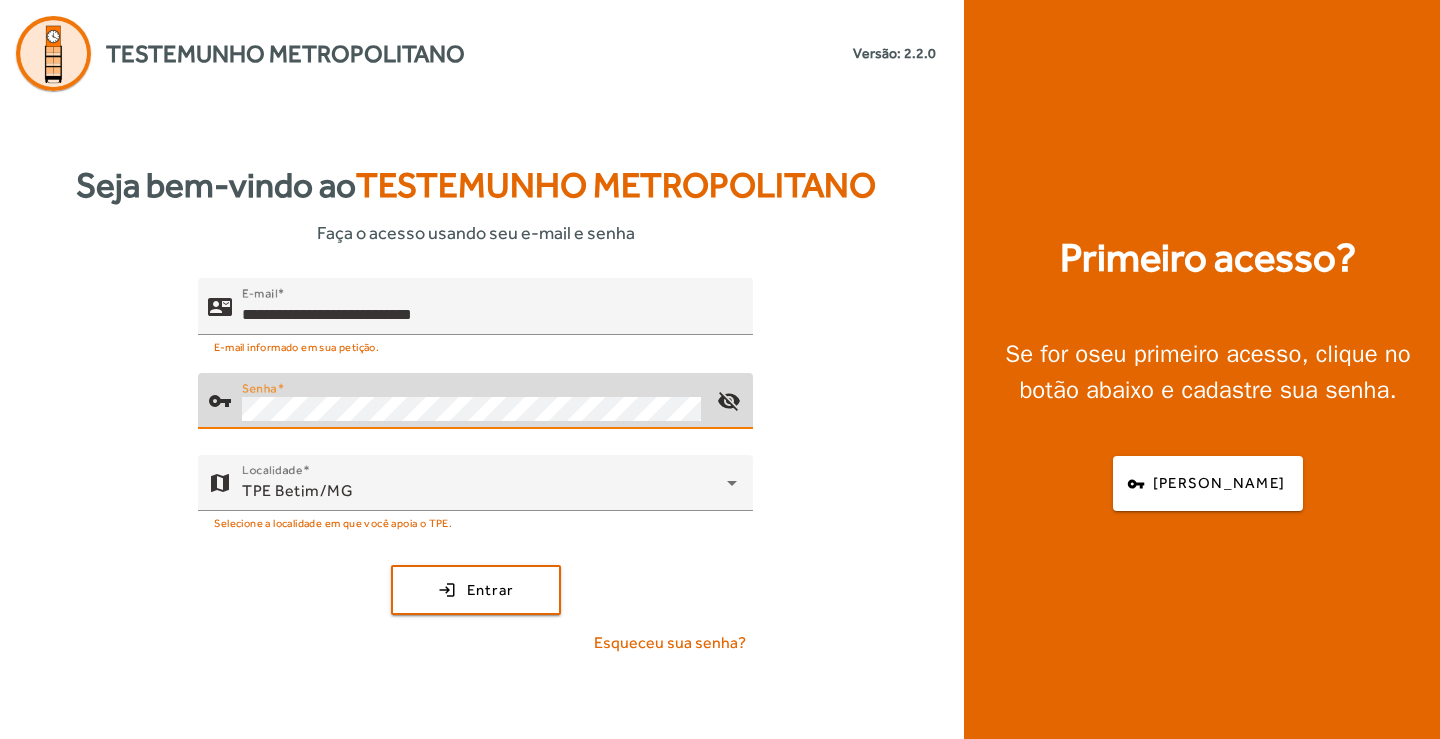 click on "login  Entrar" 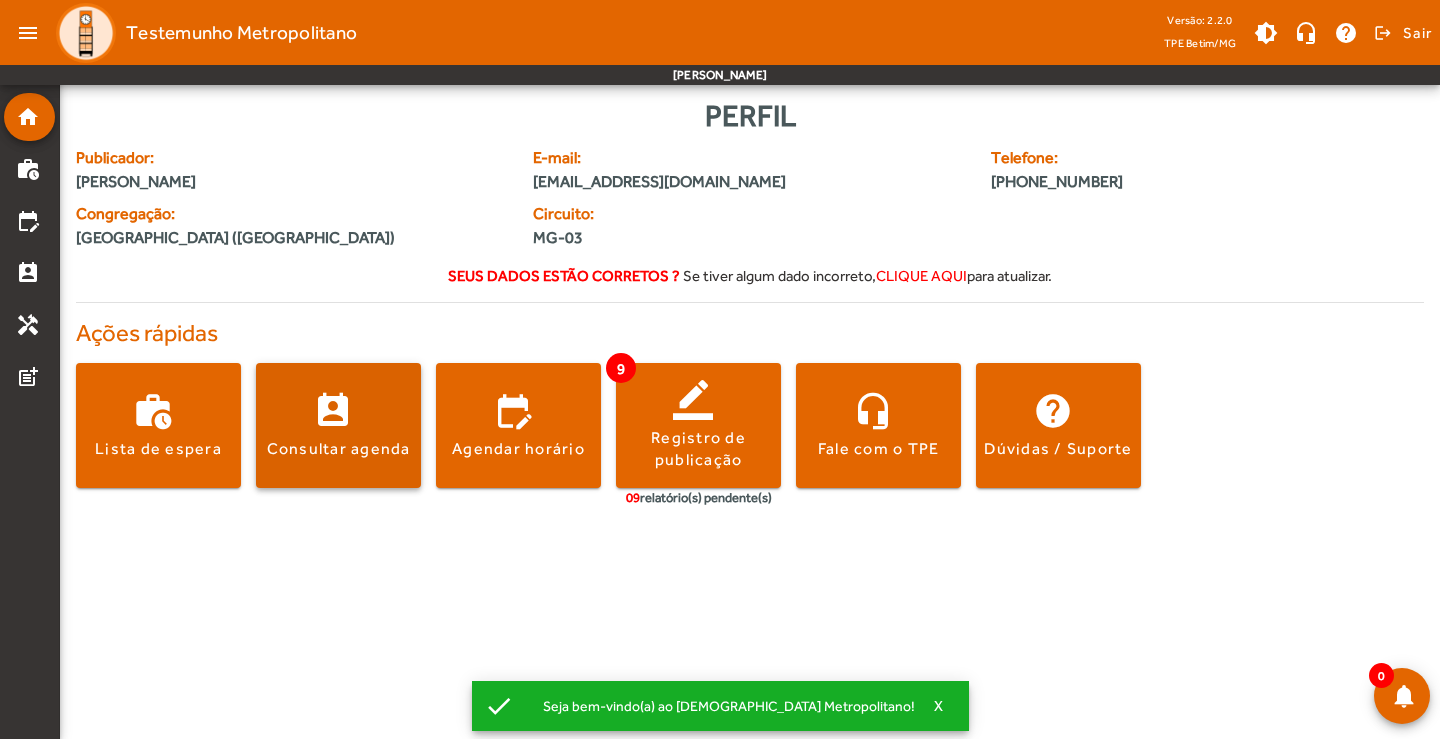 click 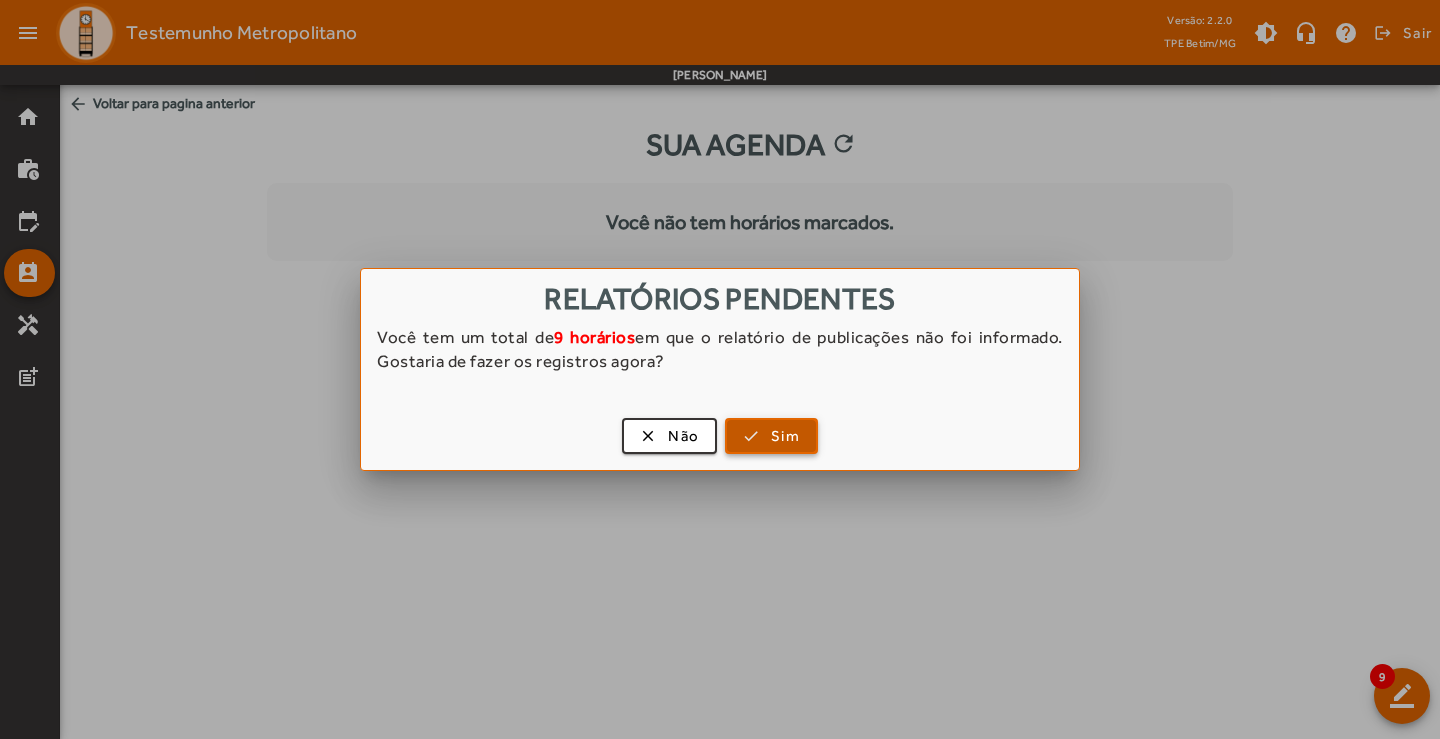 click at bounding box center [771, 436] 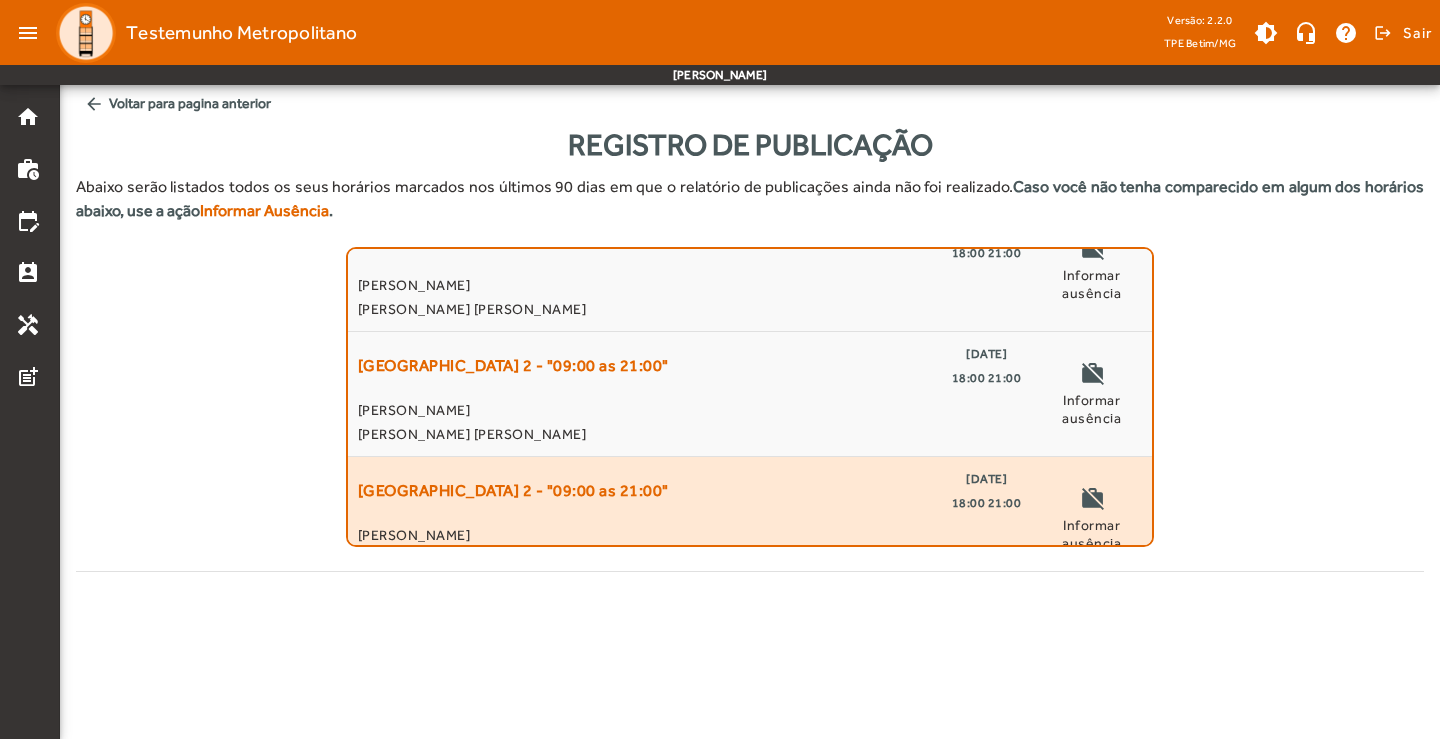 scroll, scrollTop: 300, scrollLeft: 0, axis: vertical 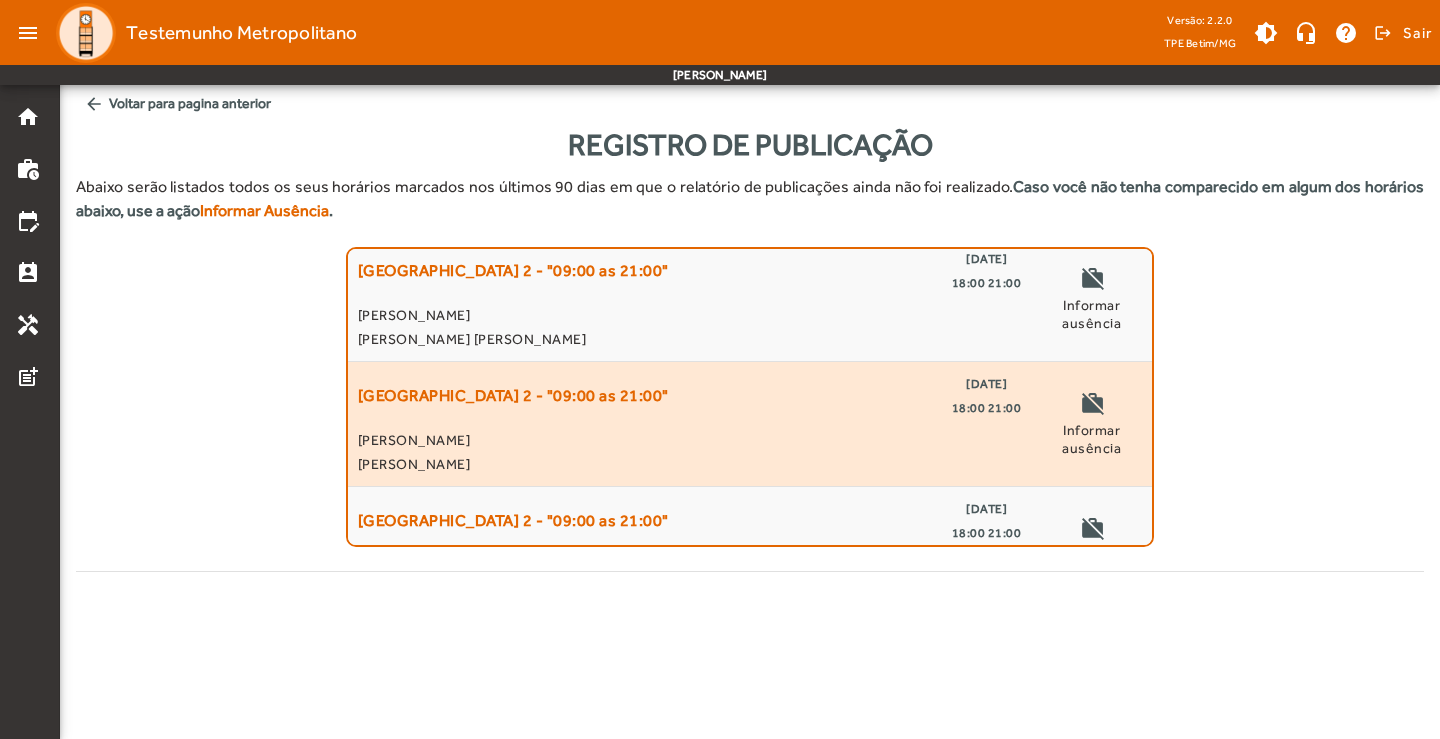 click on "[GEOGRAPHIC_DATA] 2 - "09:00 as 21:00"  [DATE]   18:00 21:00" 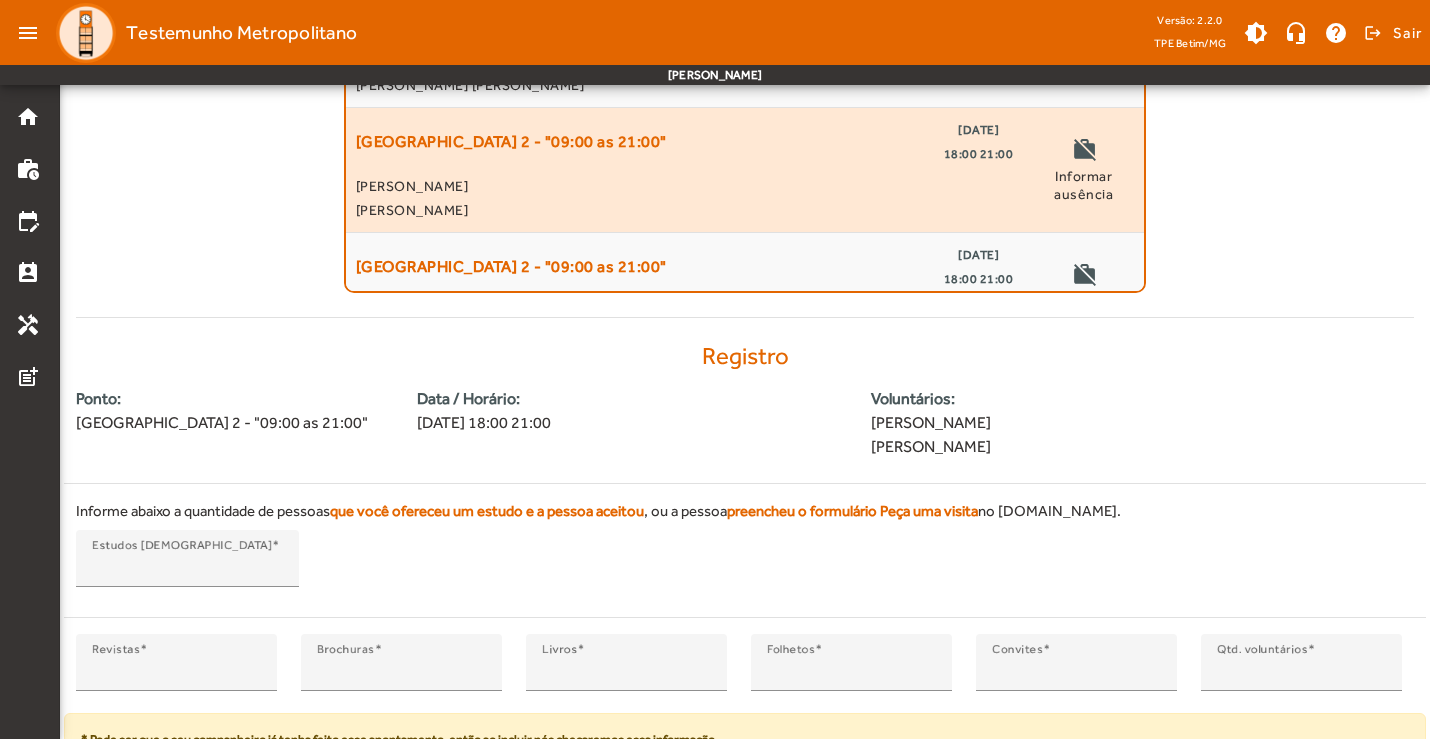 scroll, scrollTop: 340, scrollLeft: 0, axis: vertical 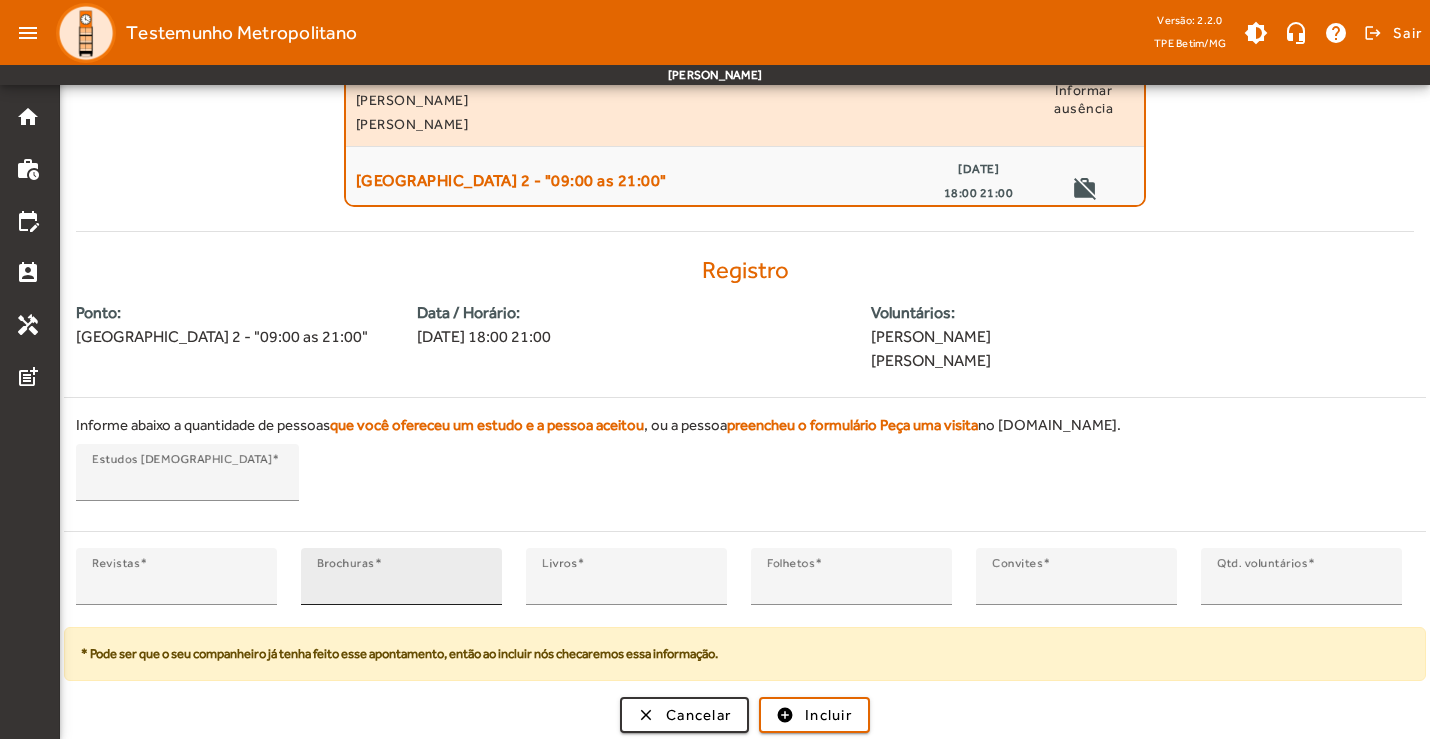 click on "*" at bounding box center (401, 585) 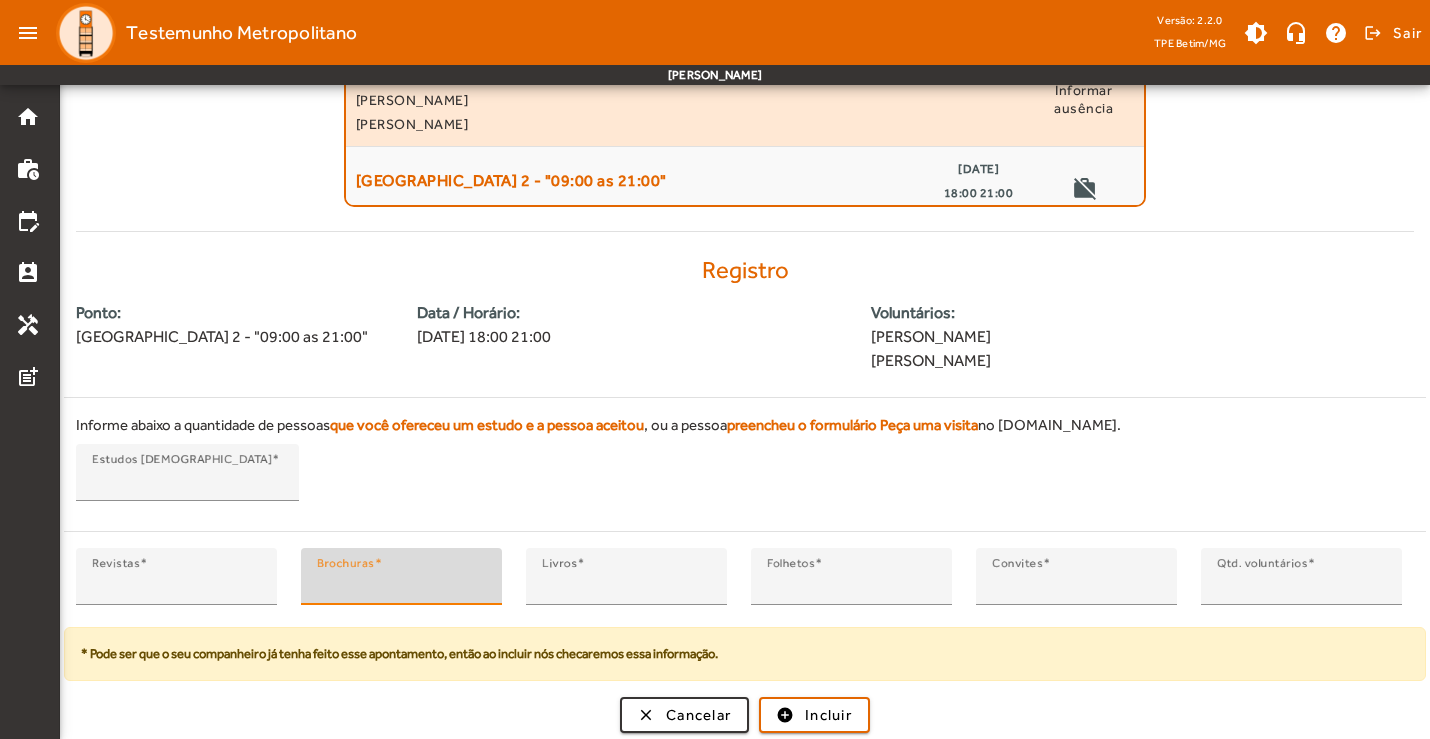 click on "*" at bounding box center (401, 585) 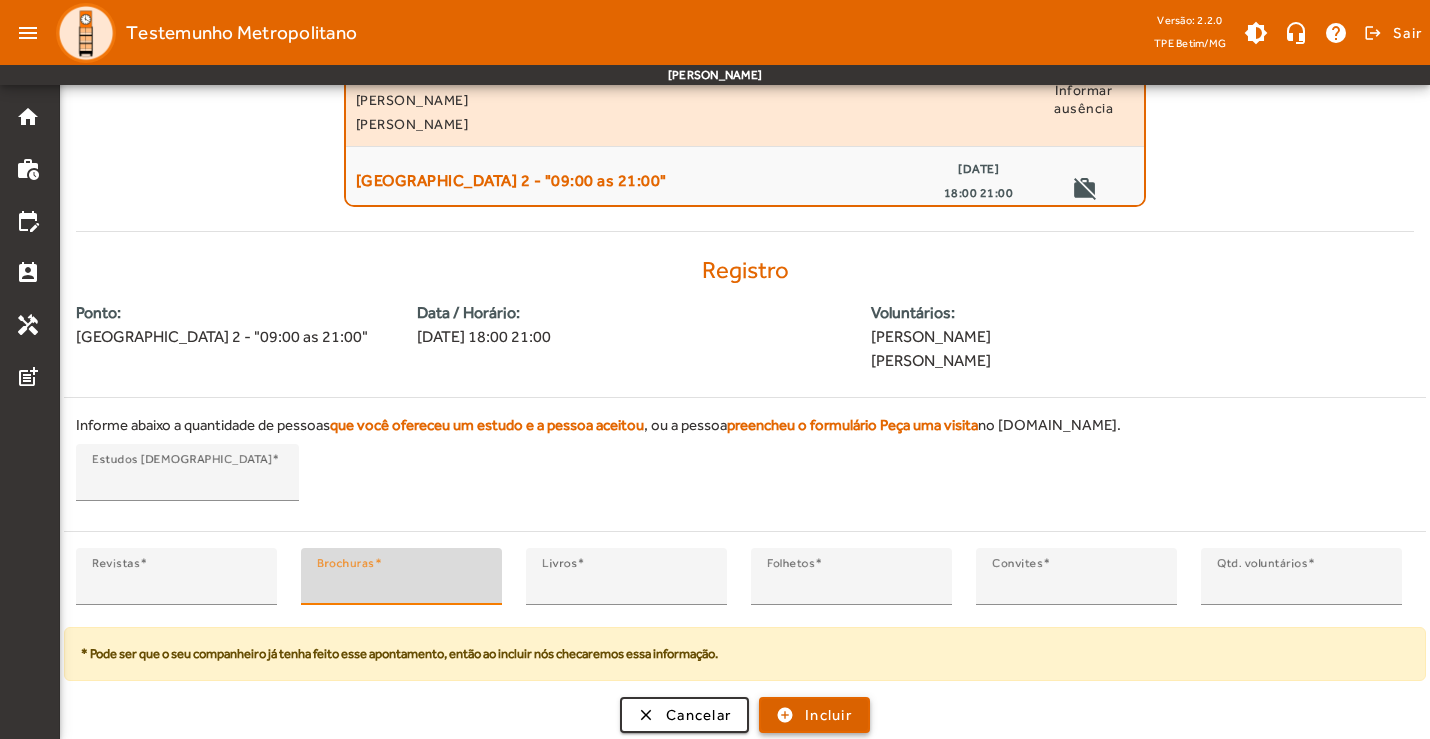 click on "Incluir" 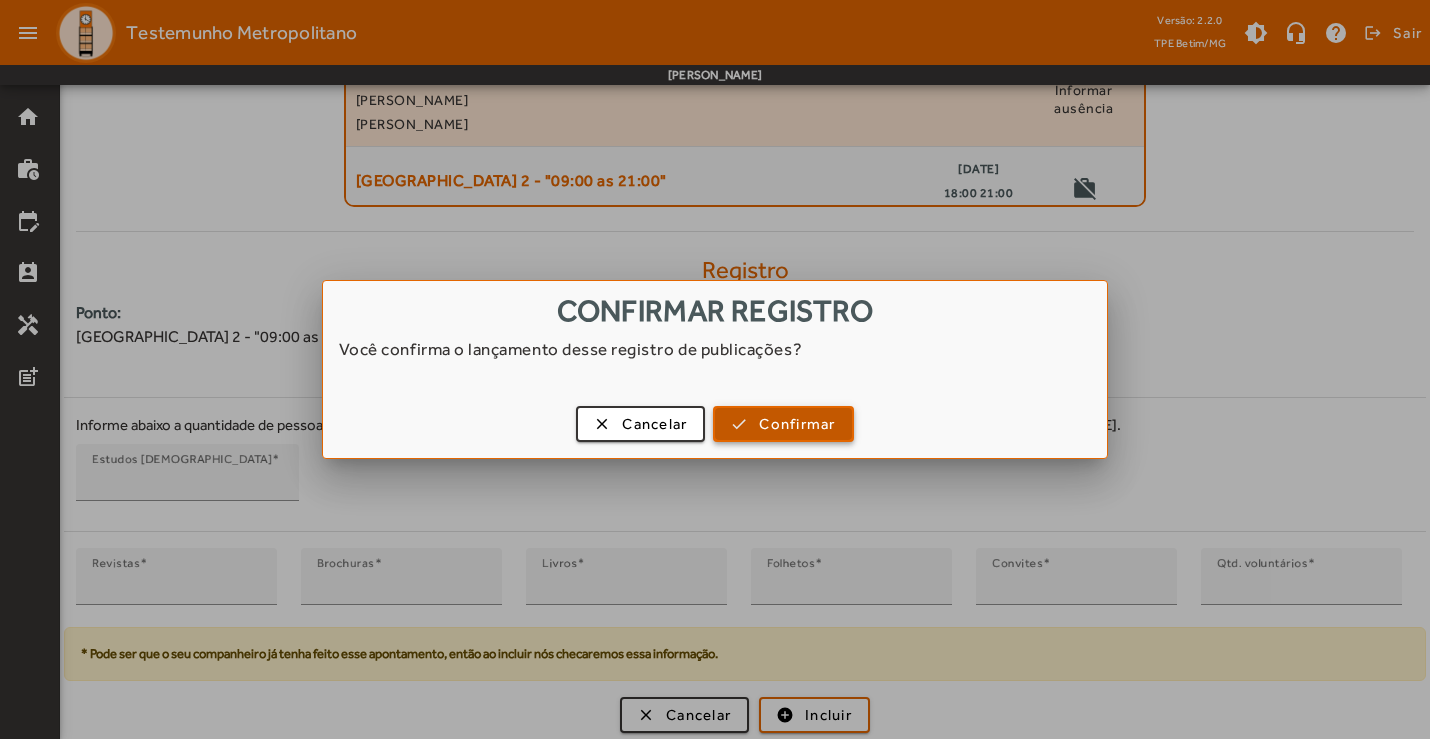click on "Confirmar" at bounding box center (797, 424) 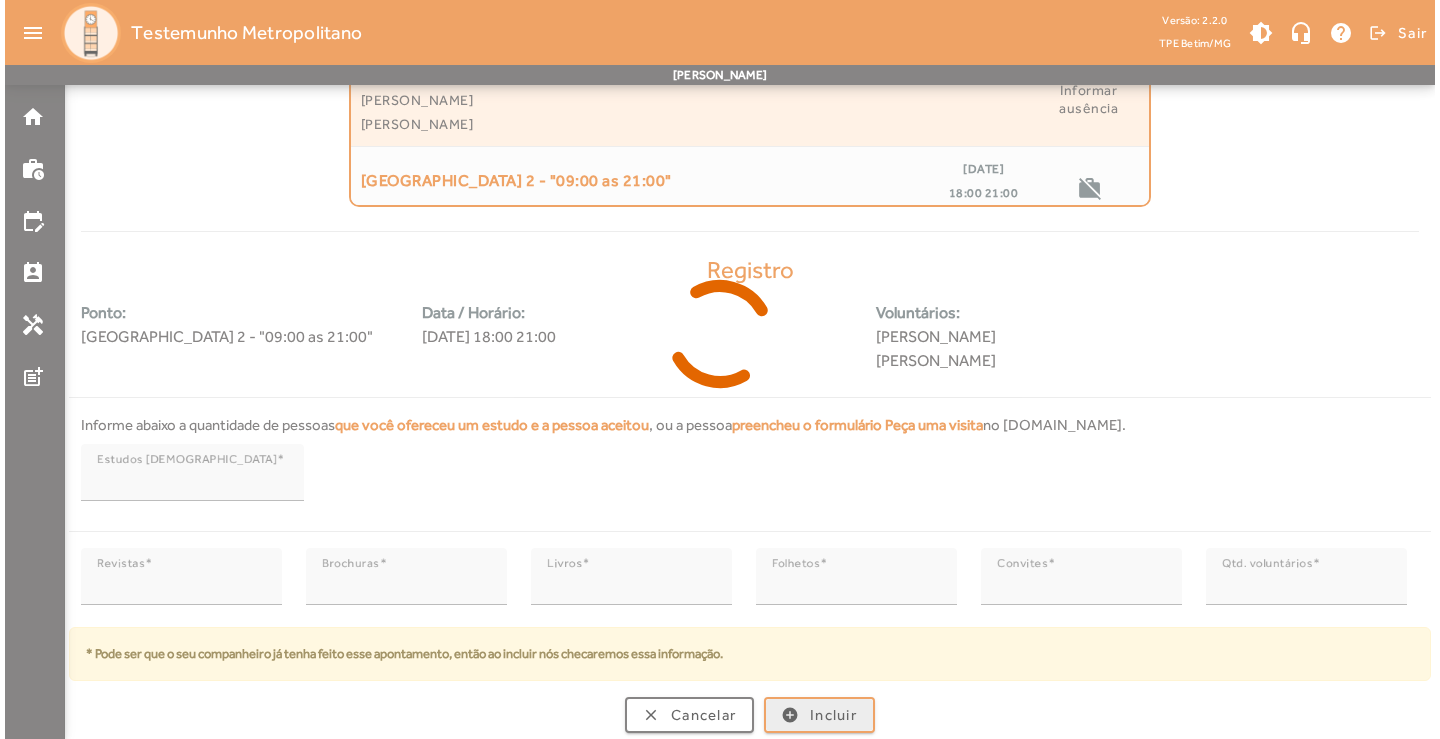 scroll, scrollTop: 0, scrollLeft: 0, axis: both 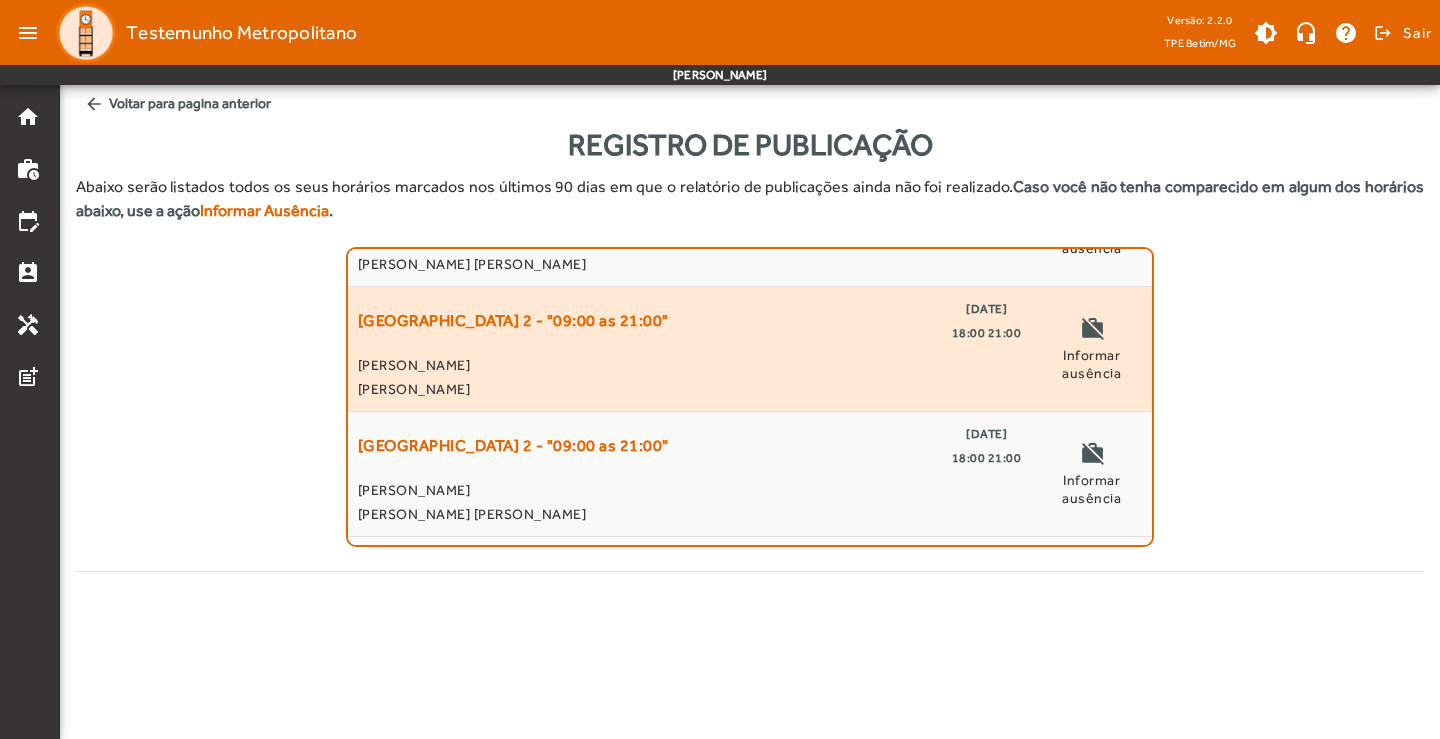 click on "[GEOGRAPHIC_DATA] 2 - "09:00 as 21:00"  [DATE]   18:00 21:00" 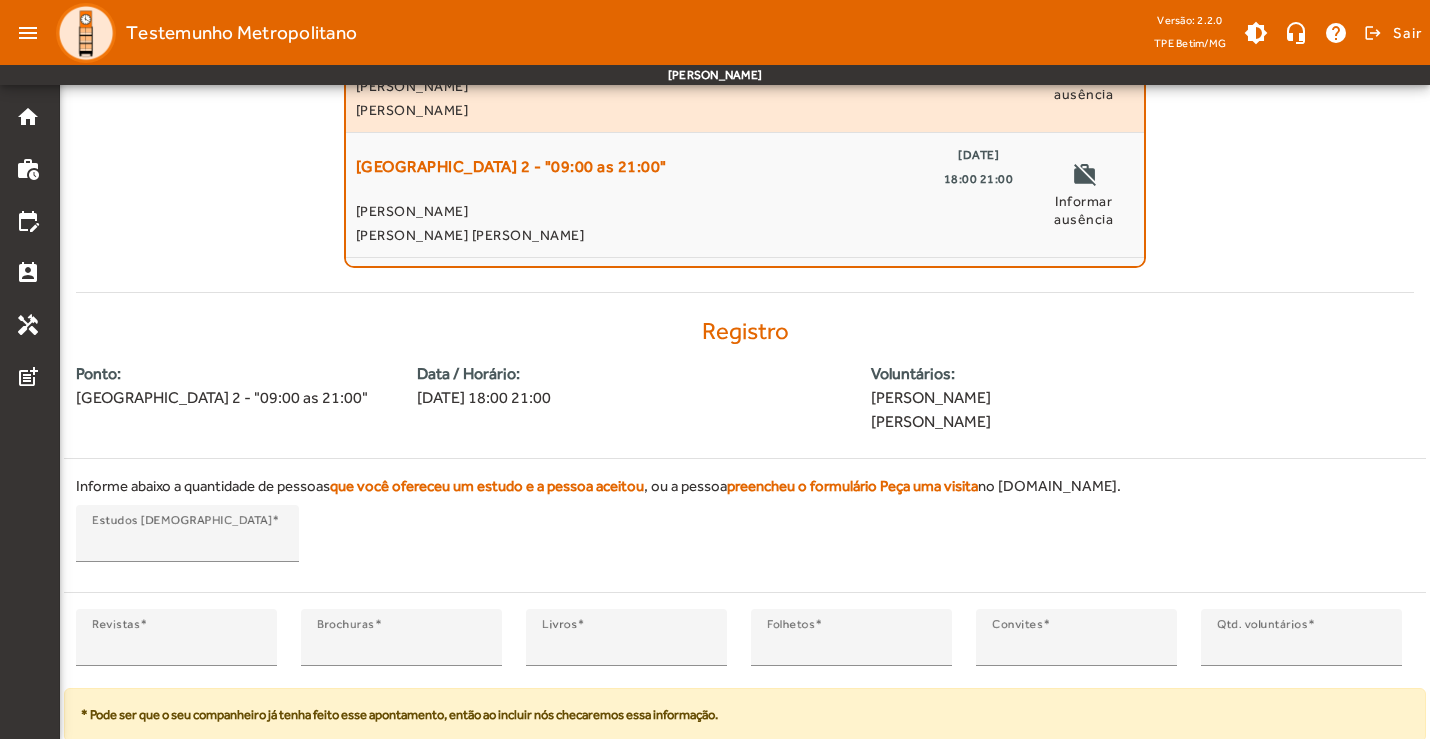 scroll, scrollTop: 340, scrollLeft: 0, axis: vertical 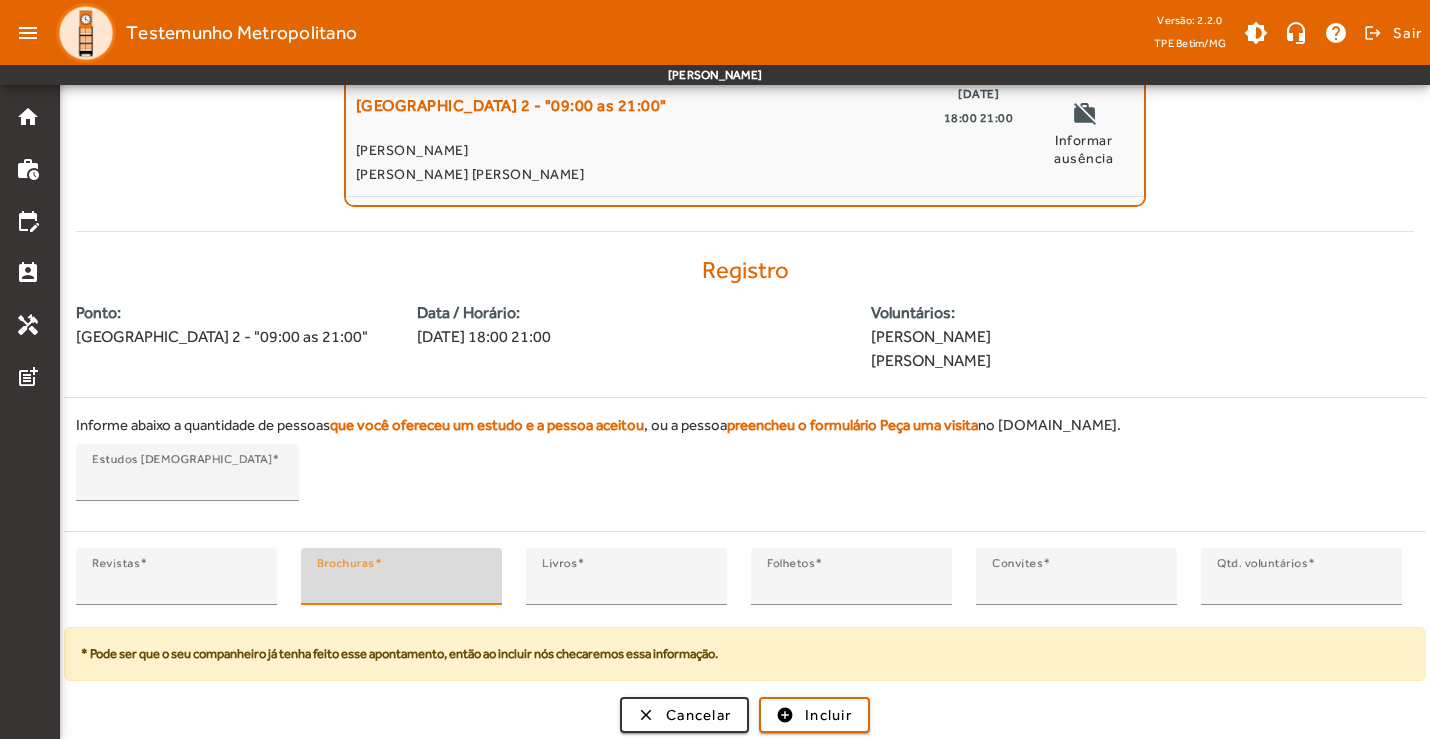 click on "*" at bounding box center [401, 585] 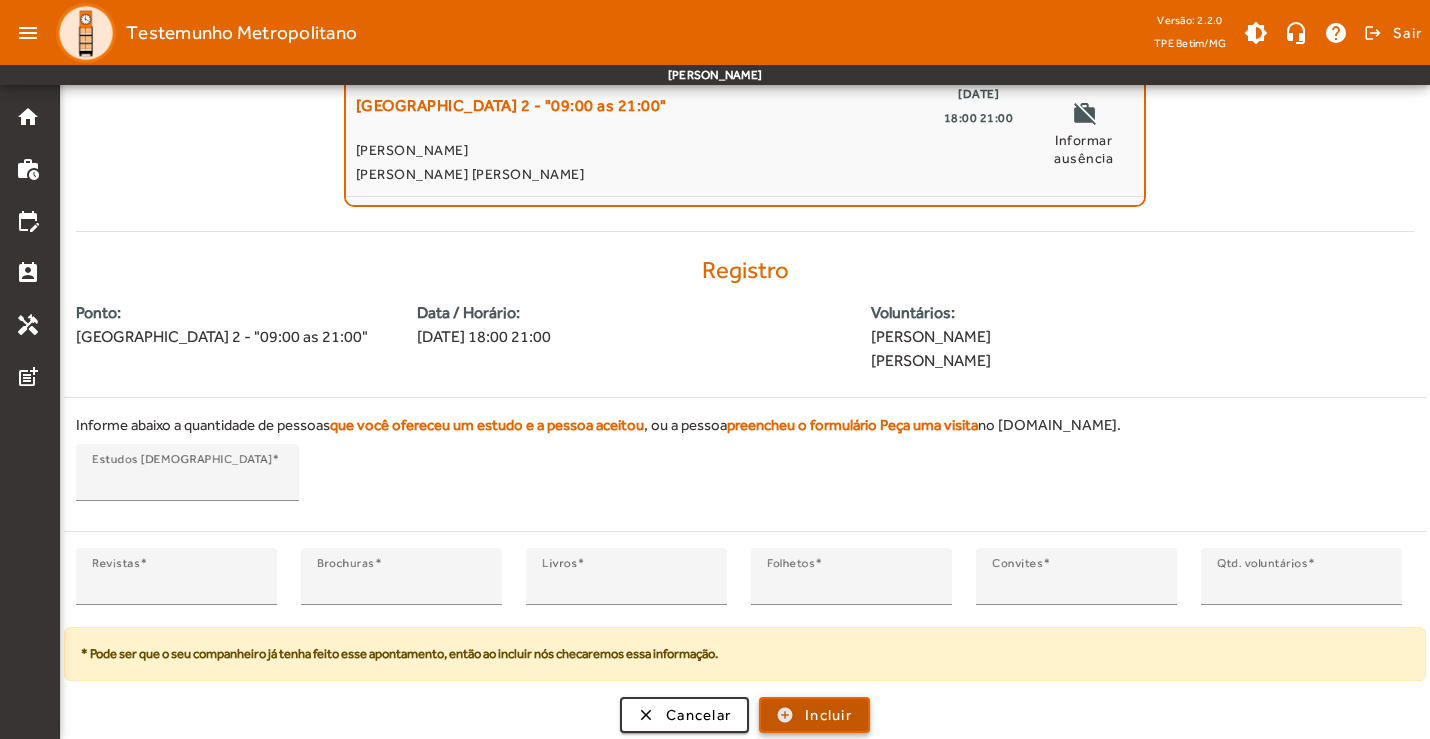 click on "Incluir" 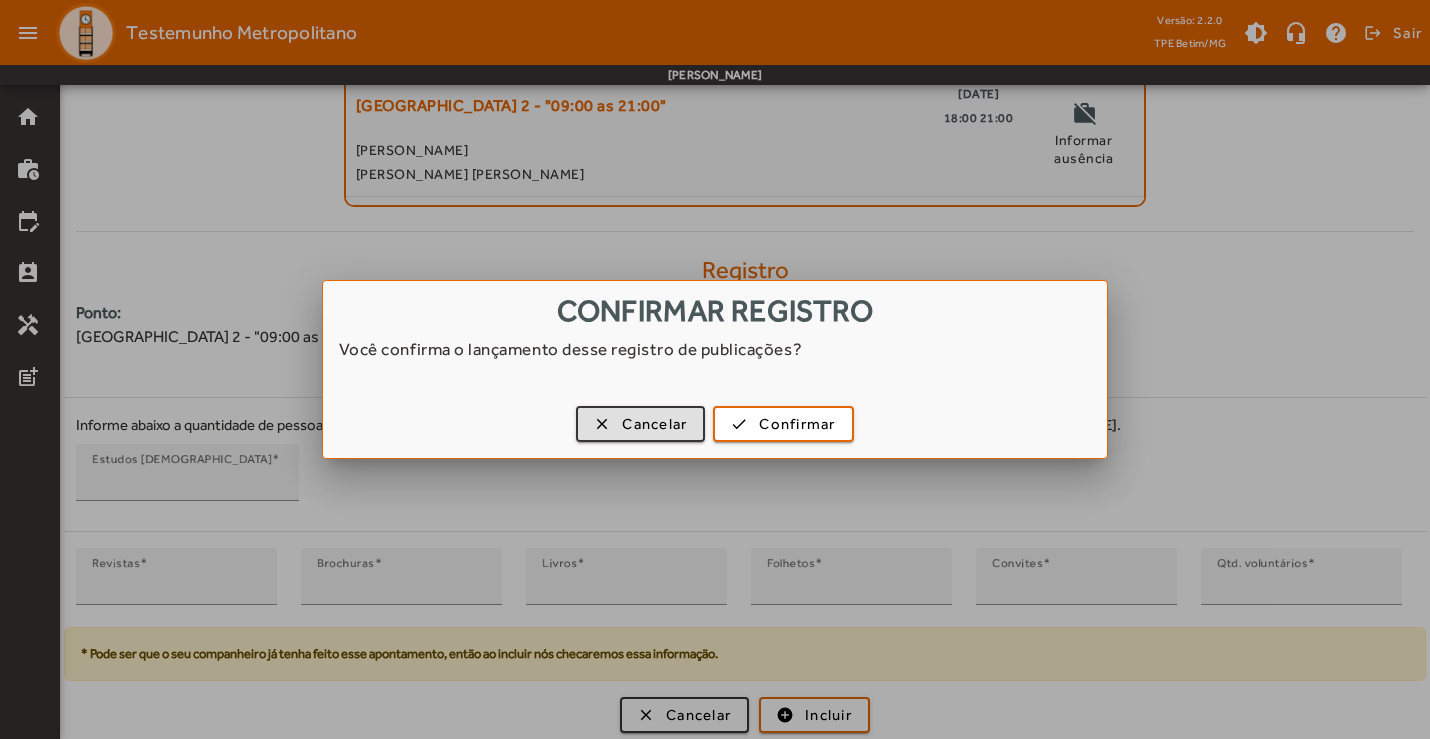 click on "clear  Cancelar  check  Confirmar" at bounding box center (715, 427) 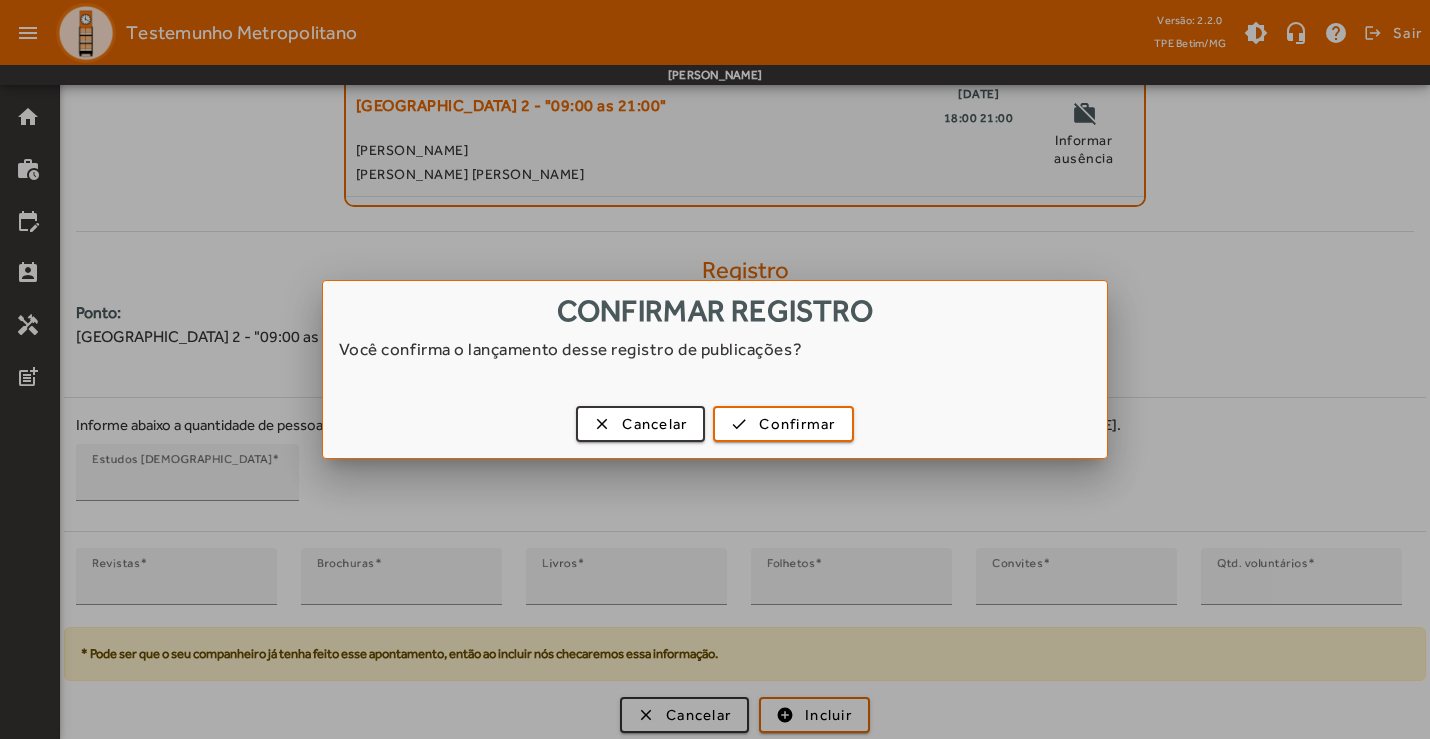 click on "clear  Cancelar  check  Confirmar" at bounding box center [715, 427] 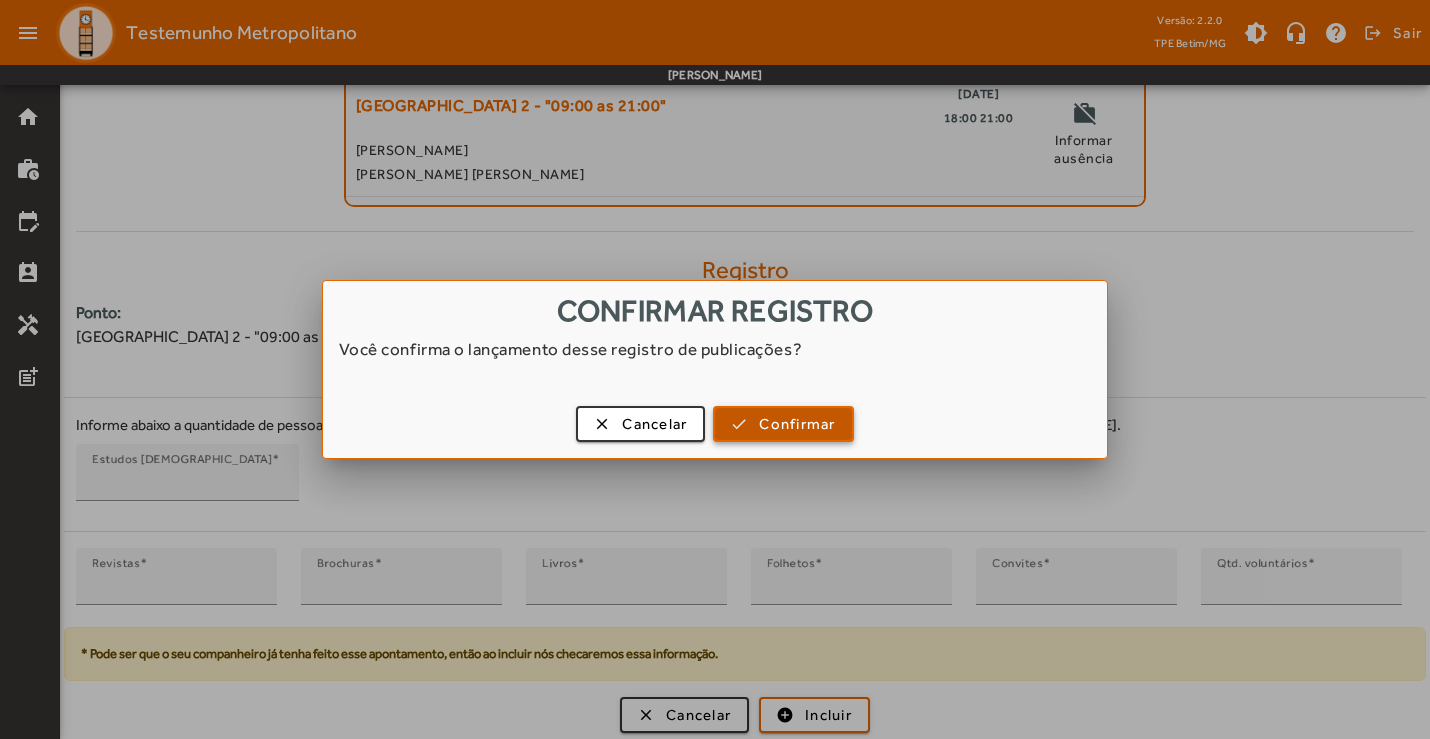 click on "Confirmar" at bounding box center (797, 424) 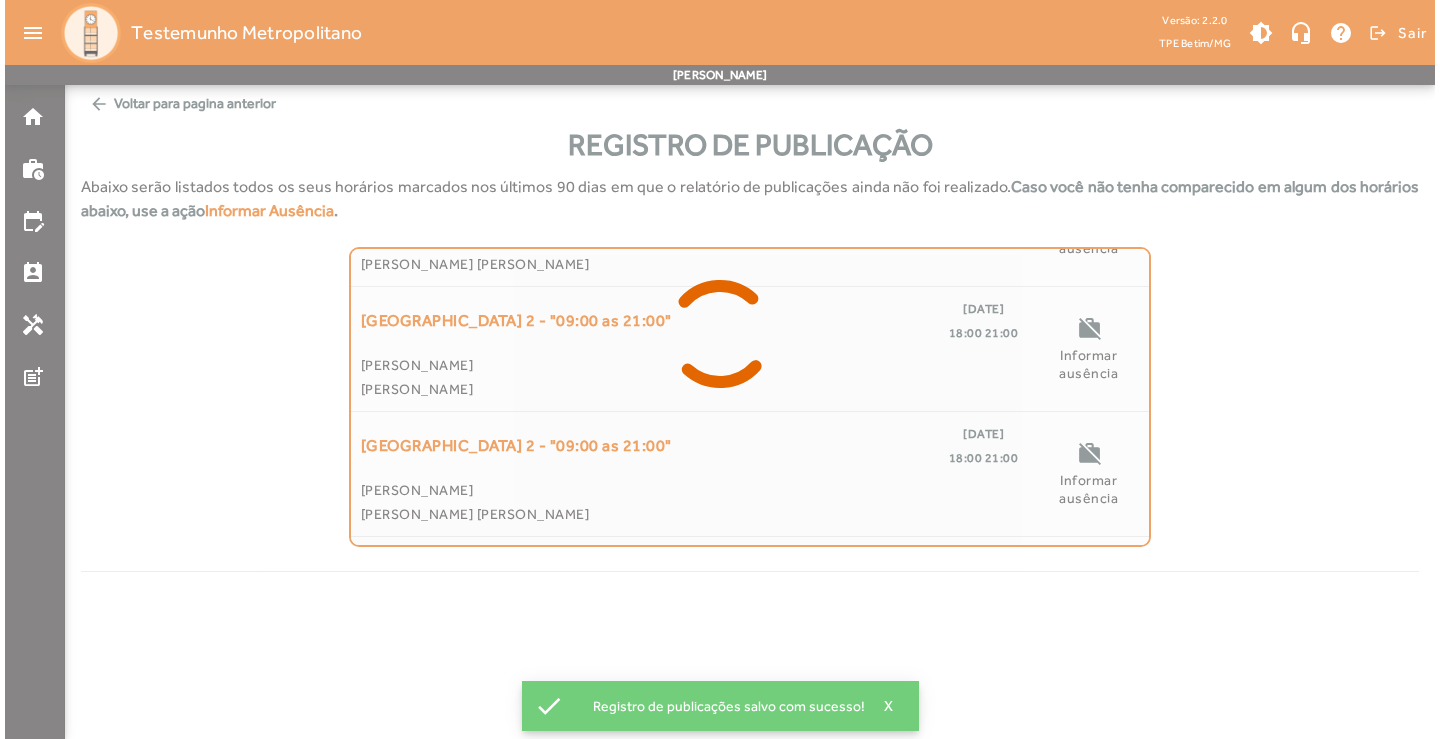 scroll, scrollTop: 0, scrollLeft: 0, axis: both 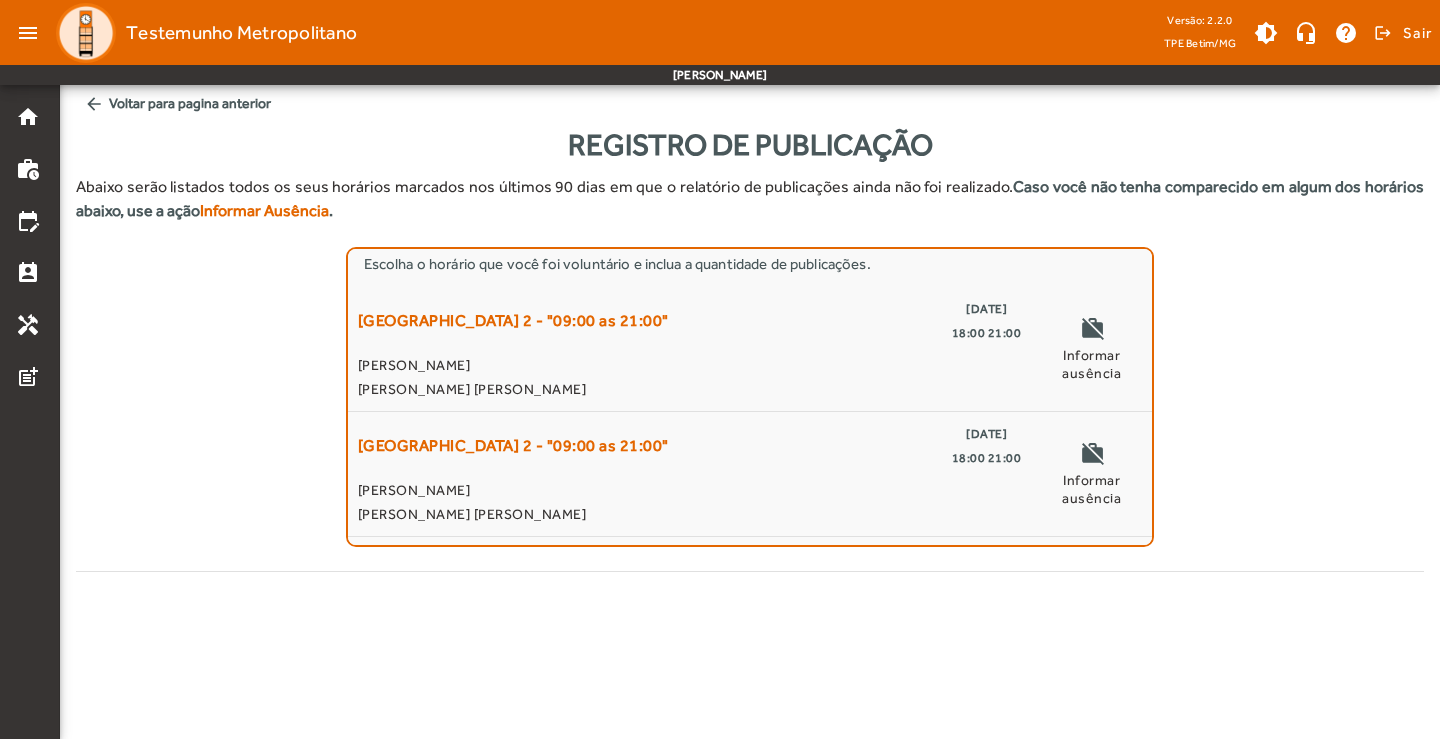 click on "arrow_back  Voltar para pagina anterior" 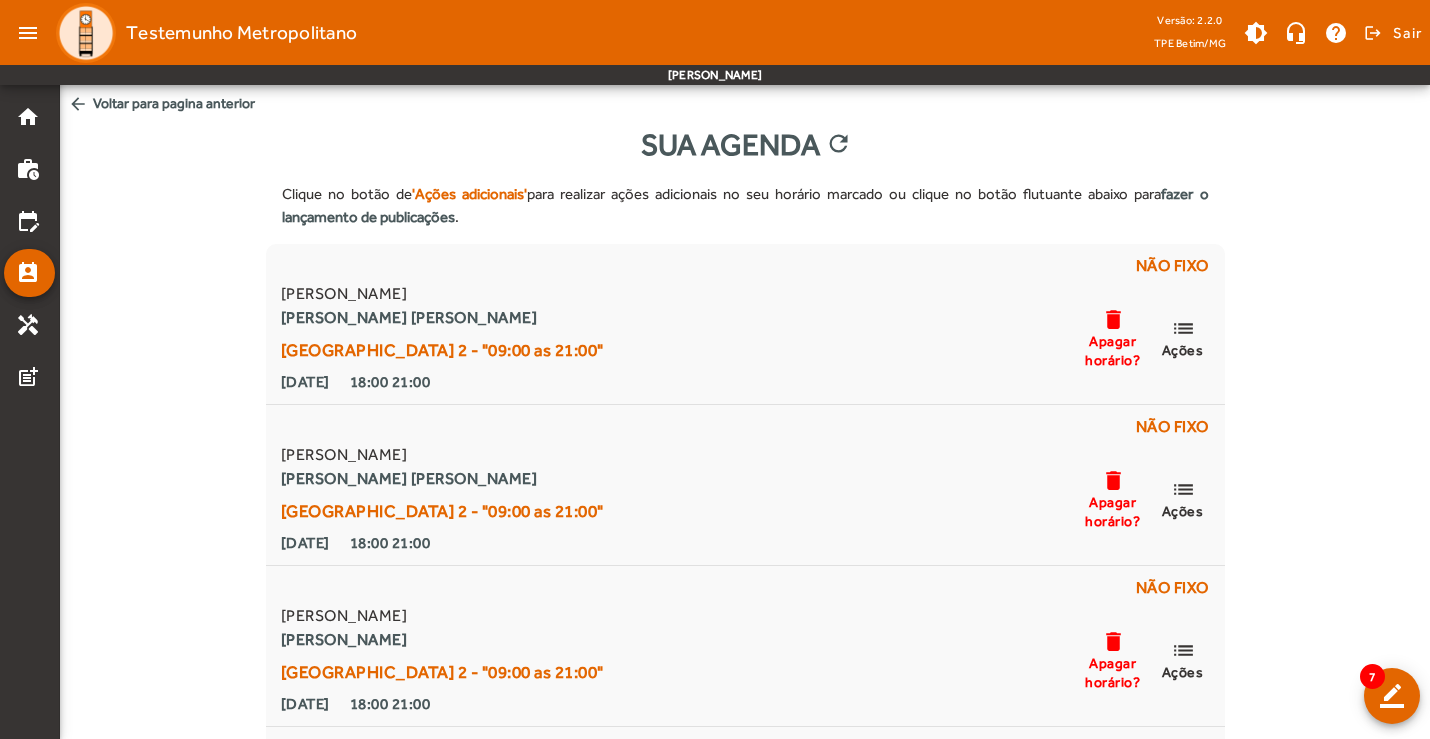 click on "arrow_back" 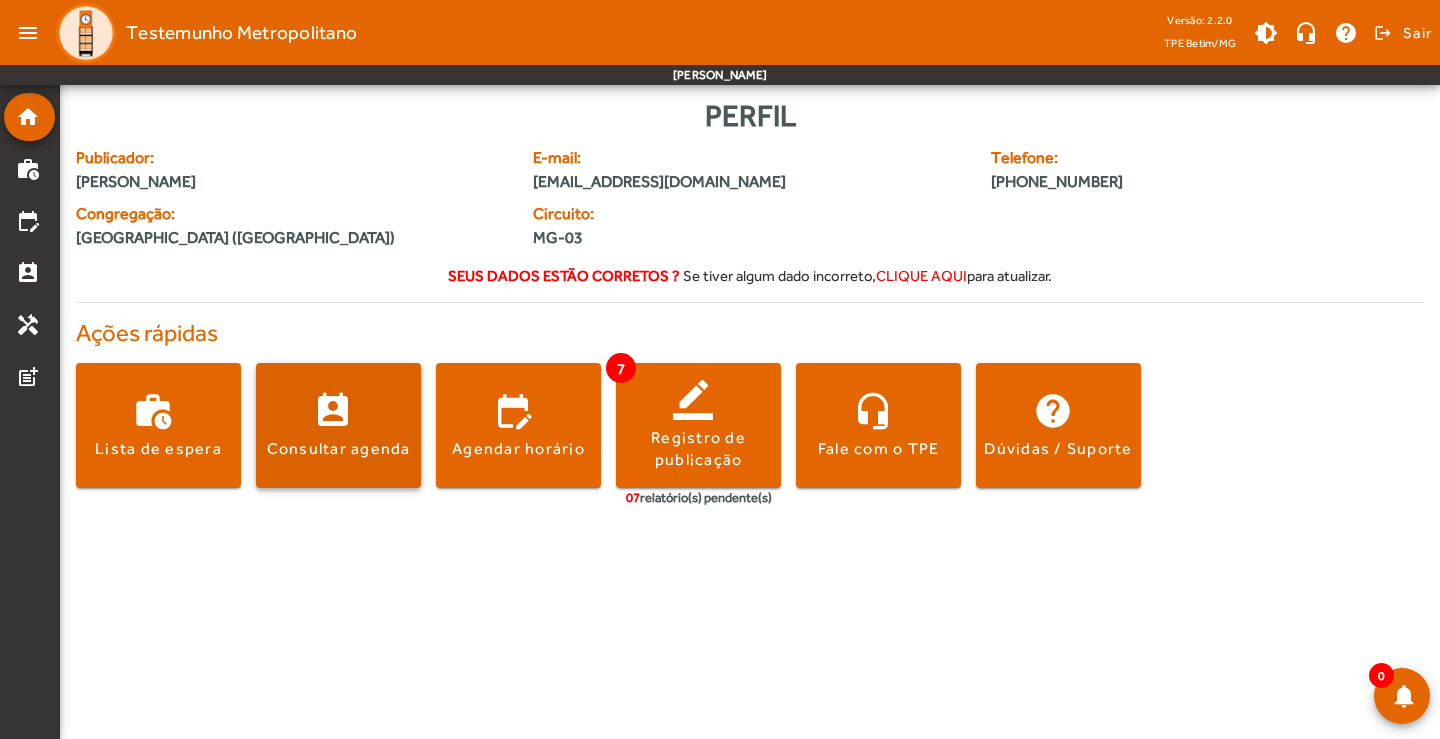 click on "Consultar agenda" 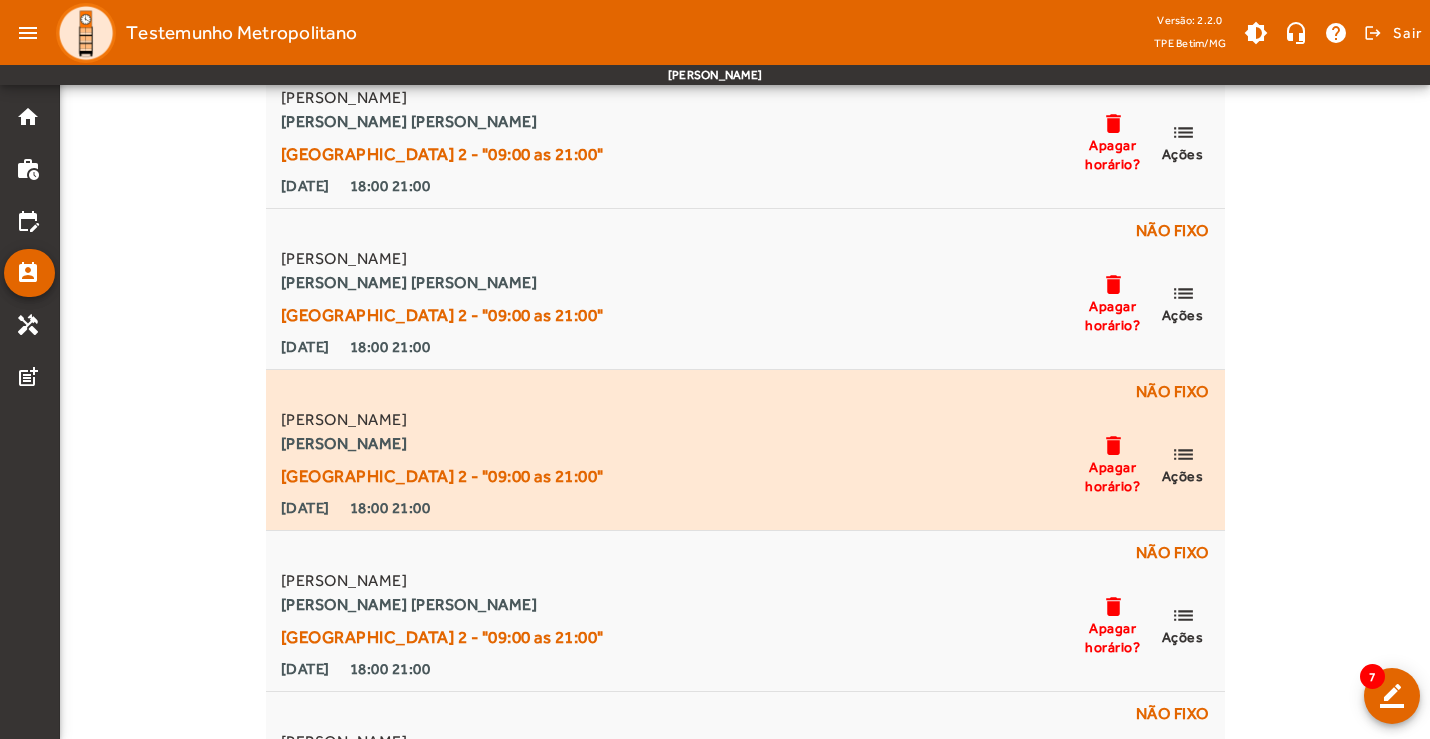 scroll, scrollTop: 200, scrollLeft: 0, axis: vertical 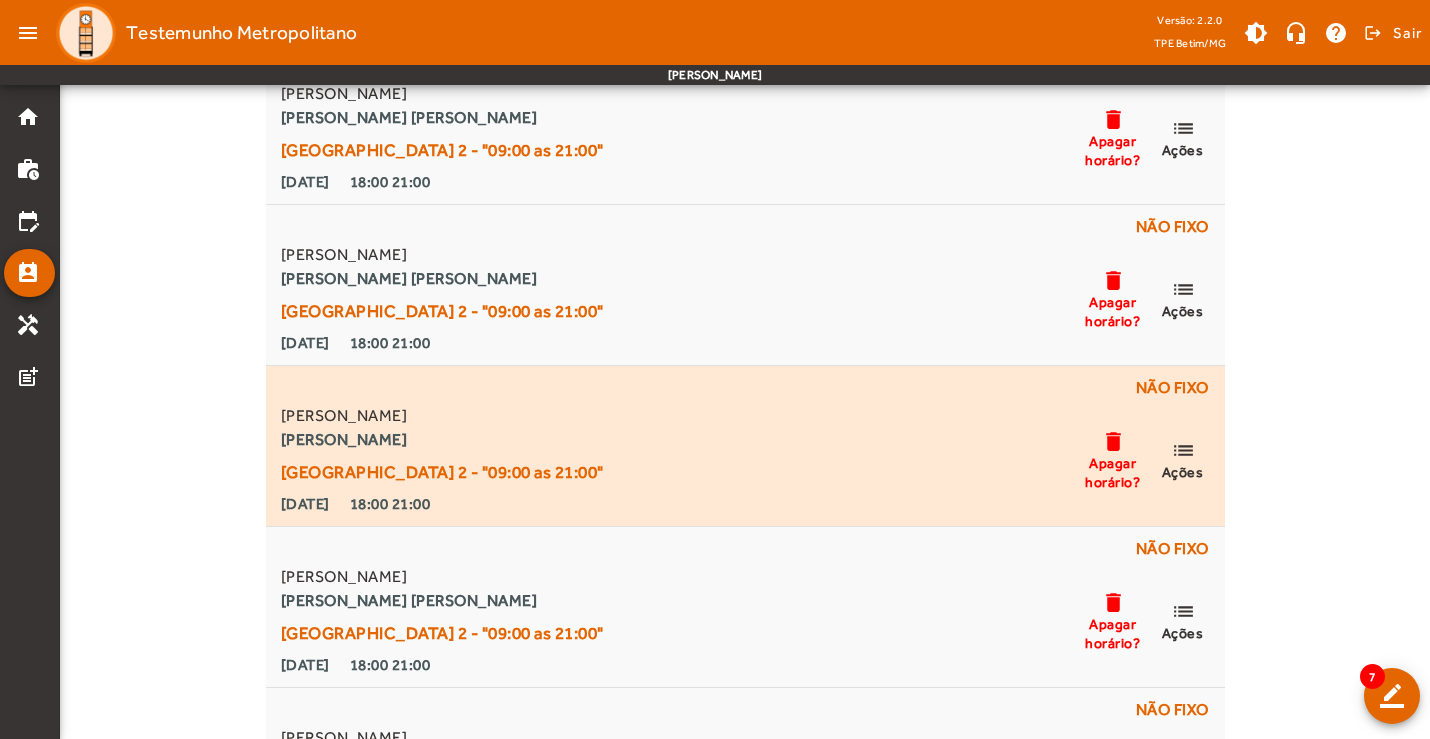 click on "Apagar horário?" 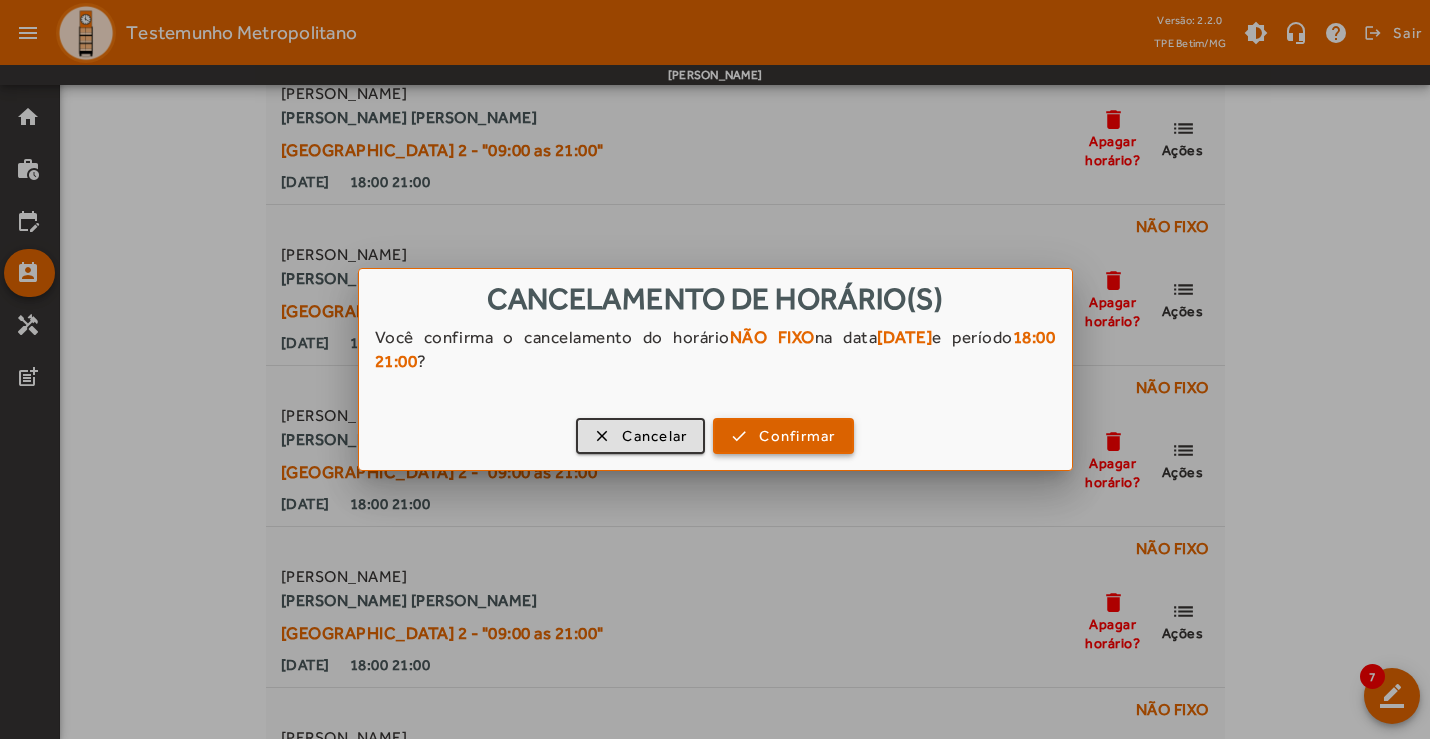 click on "Confirmar" at bounding box center [797, 436] 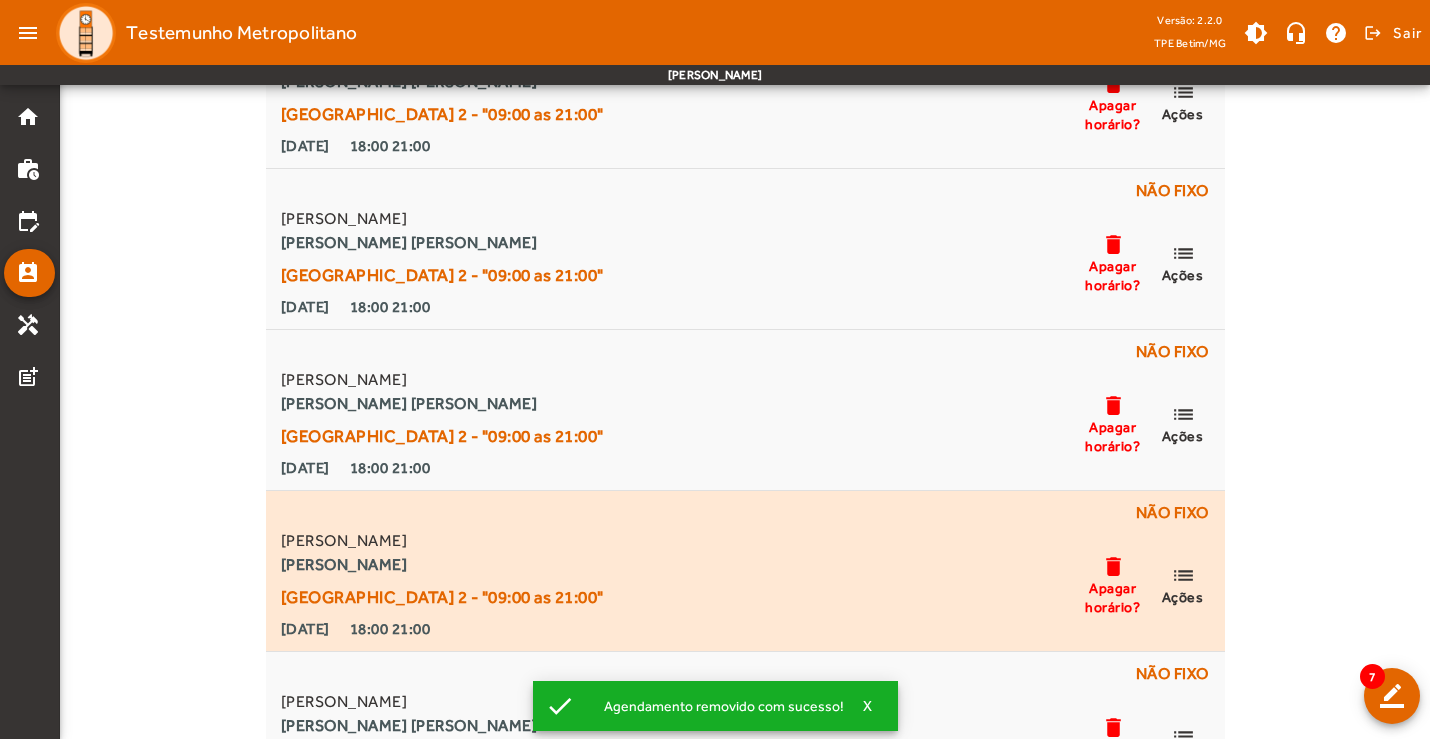scroll, scrollTop: 300, scrollLeft: 0, axis: vertical 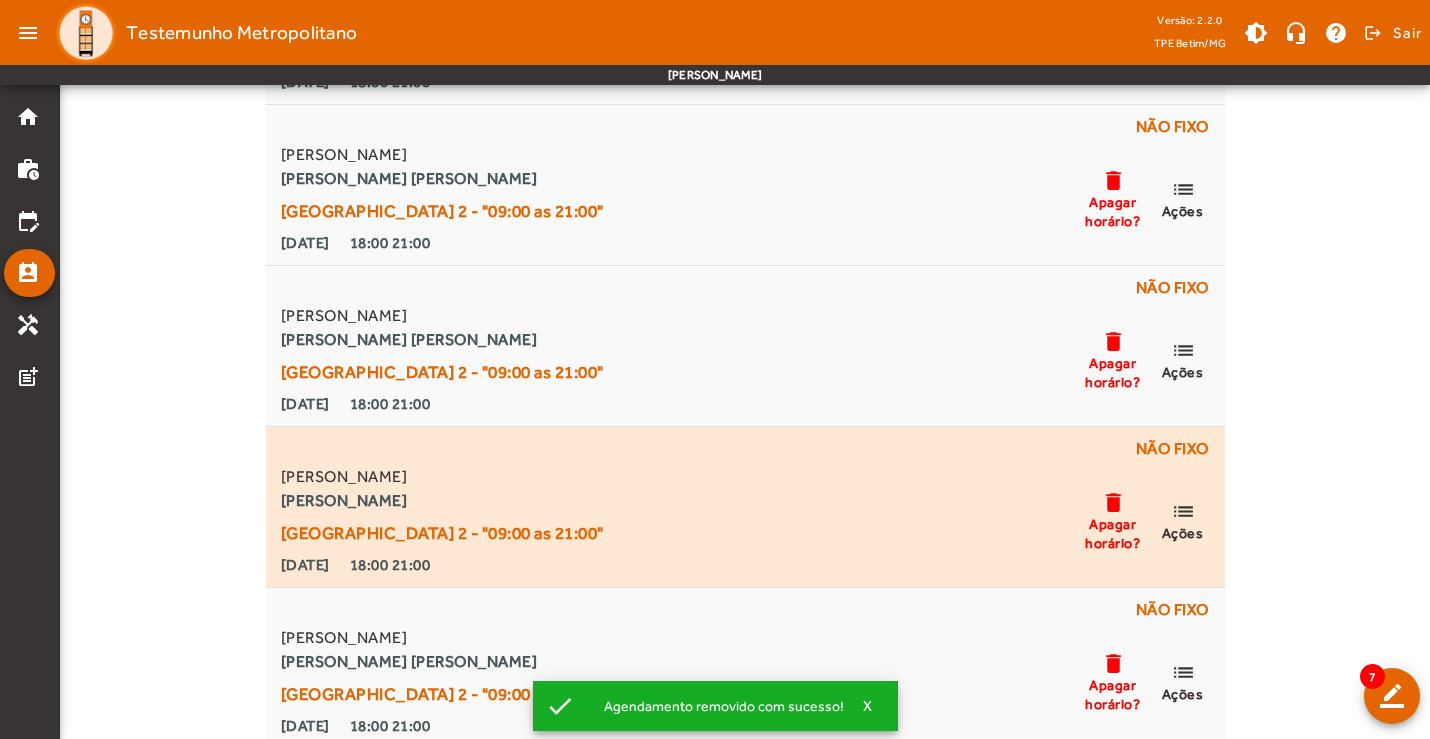 click on "Apagar horário?" 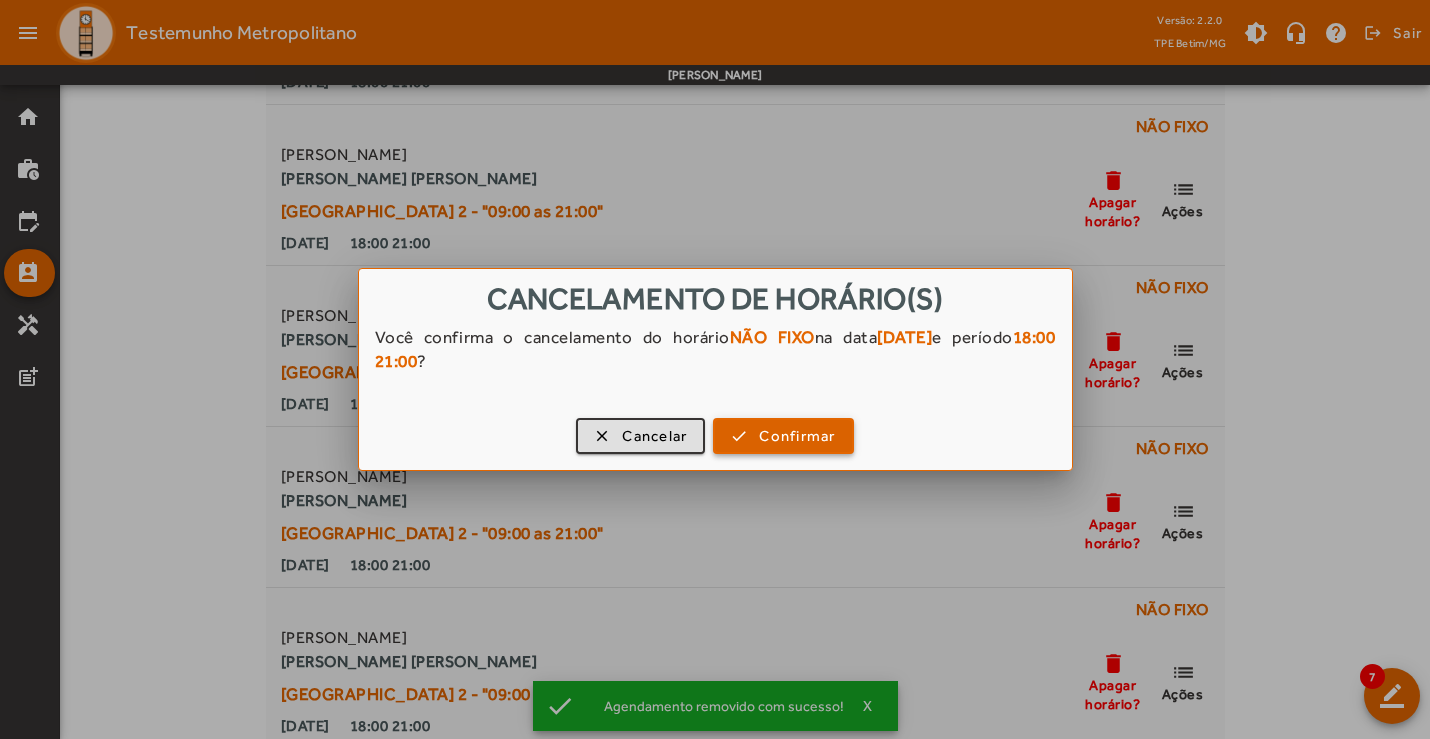 click on "Confirmar" at bounding box center [797, 436] 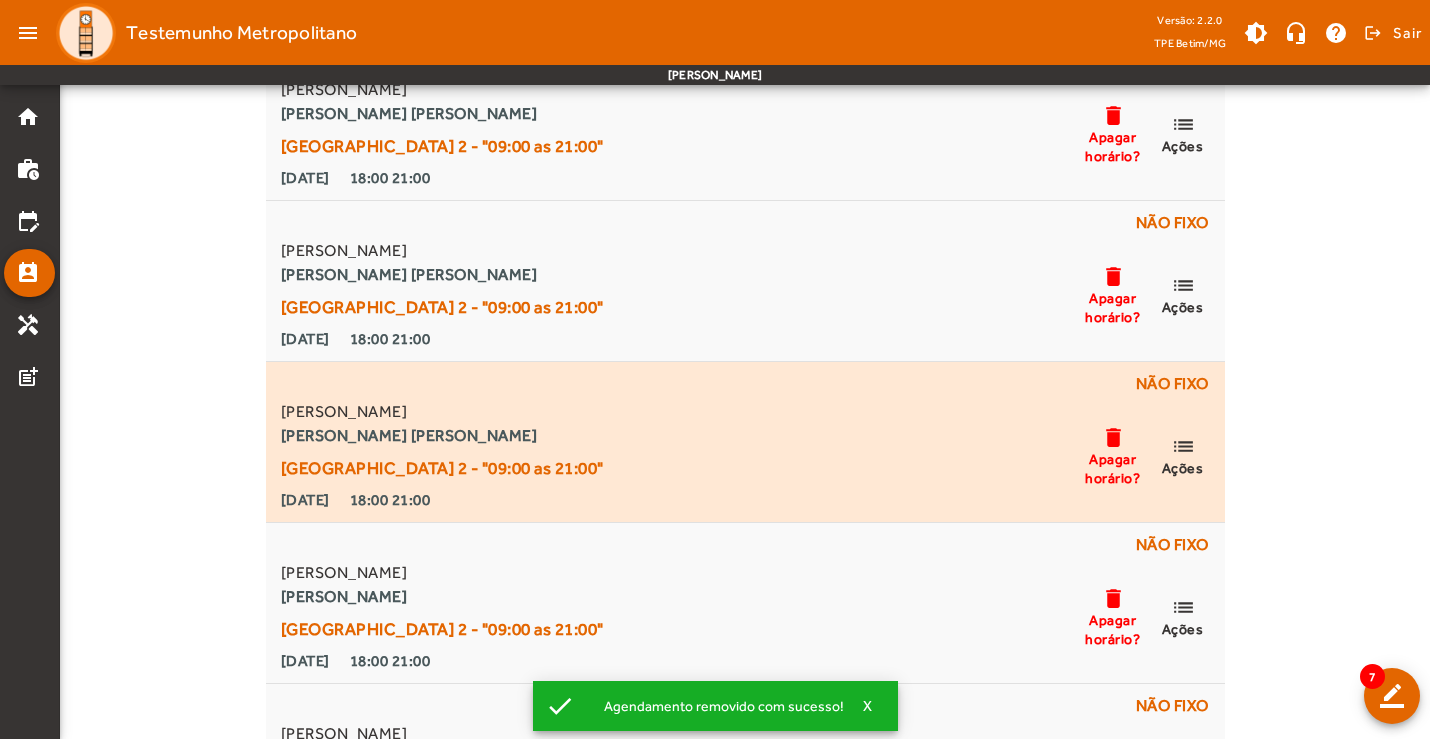 scroll, scrollTop: 500, scrollLeft: 0, axis: vertical 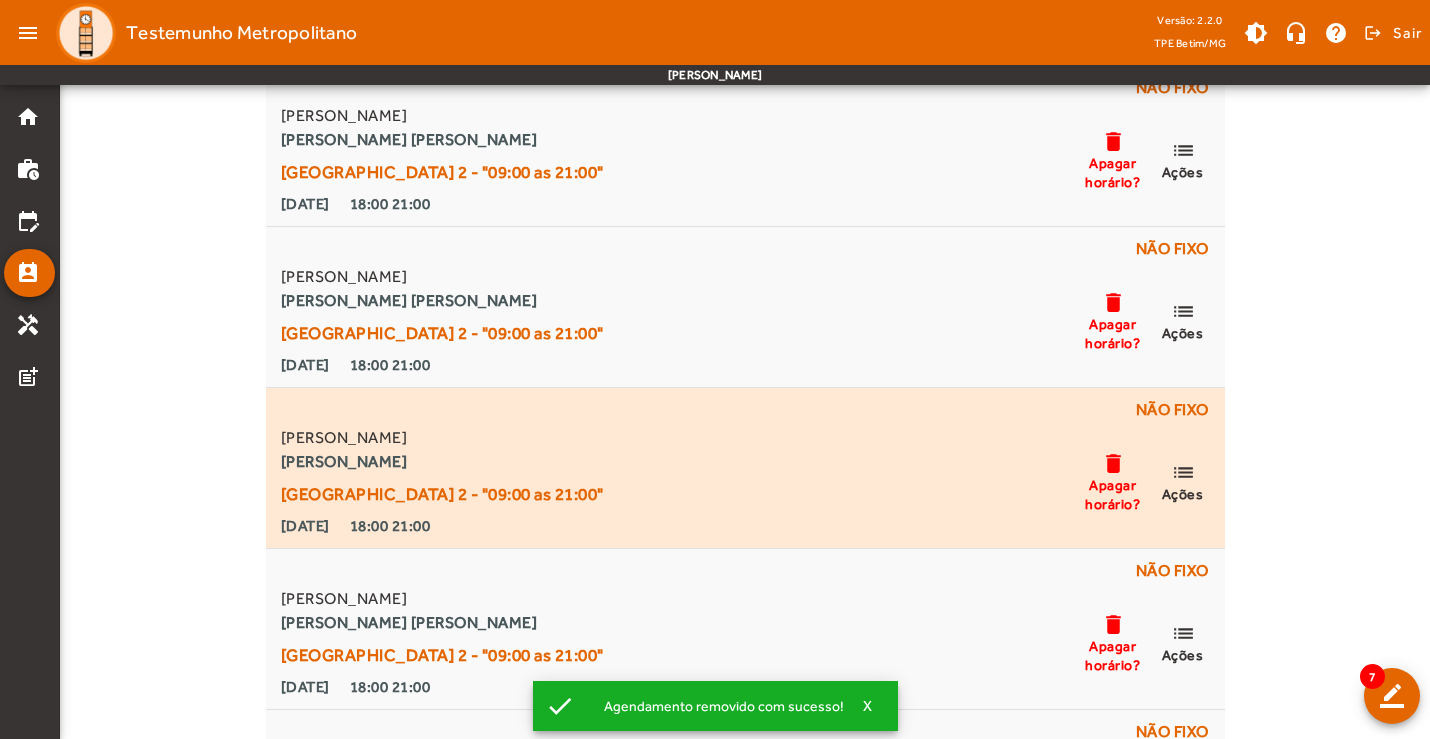 click on "delete" 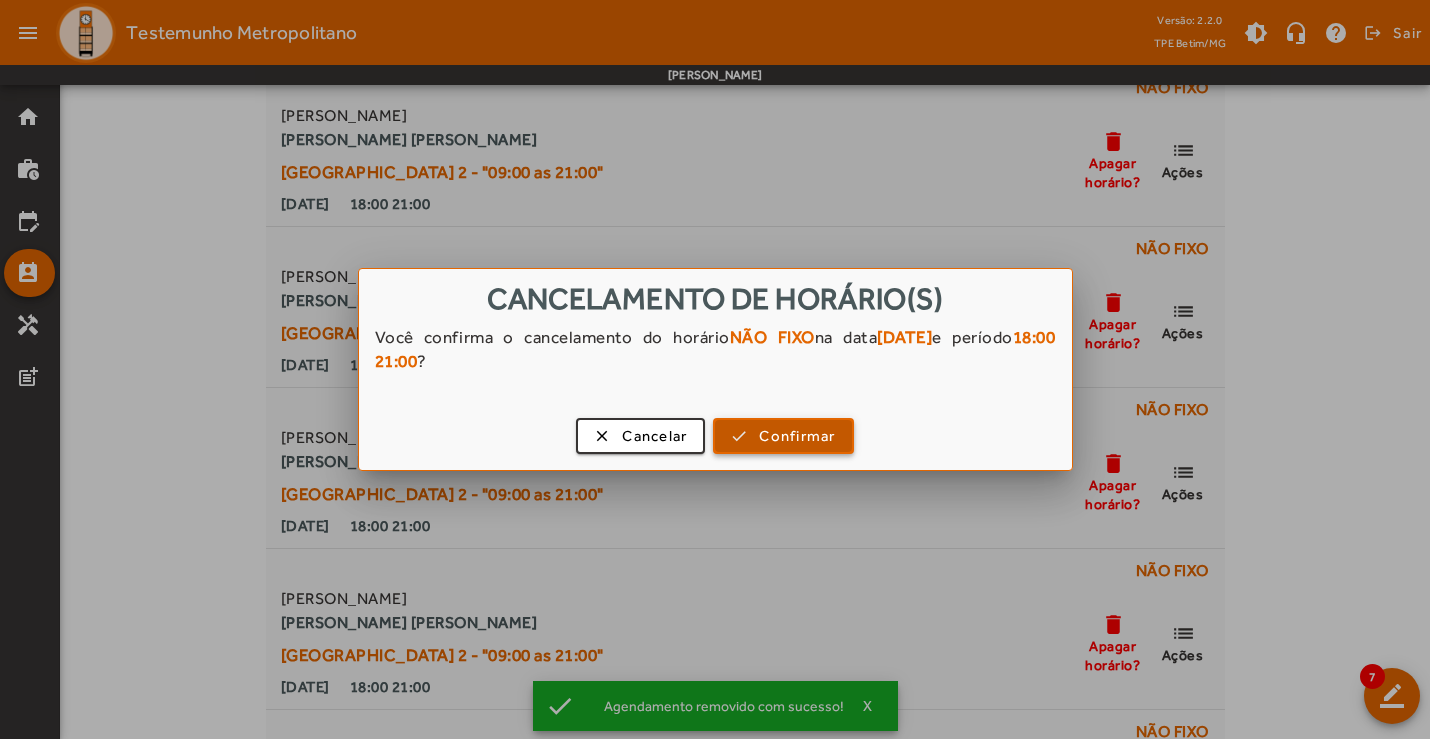 click on "Confirmar" at bounding box center (797, 436) 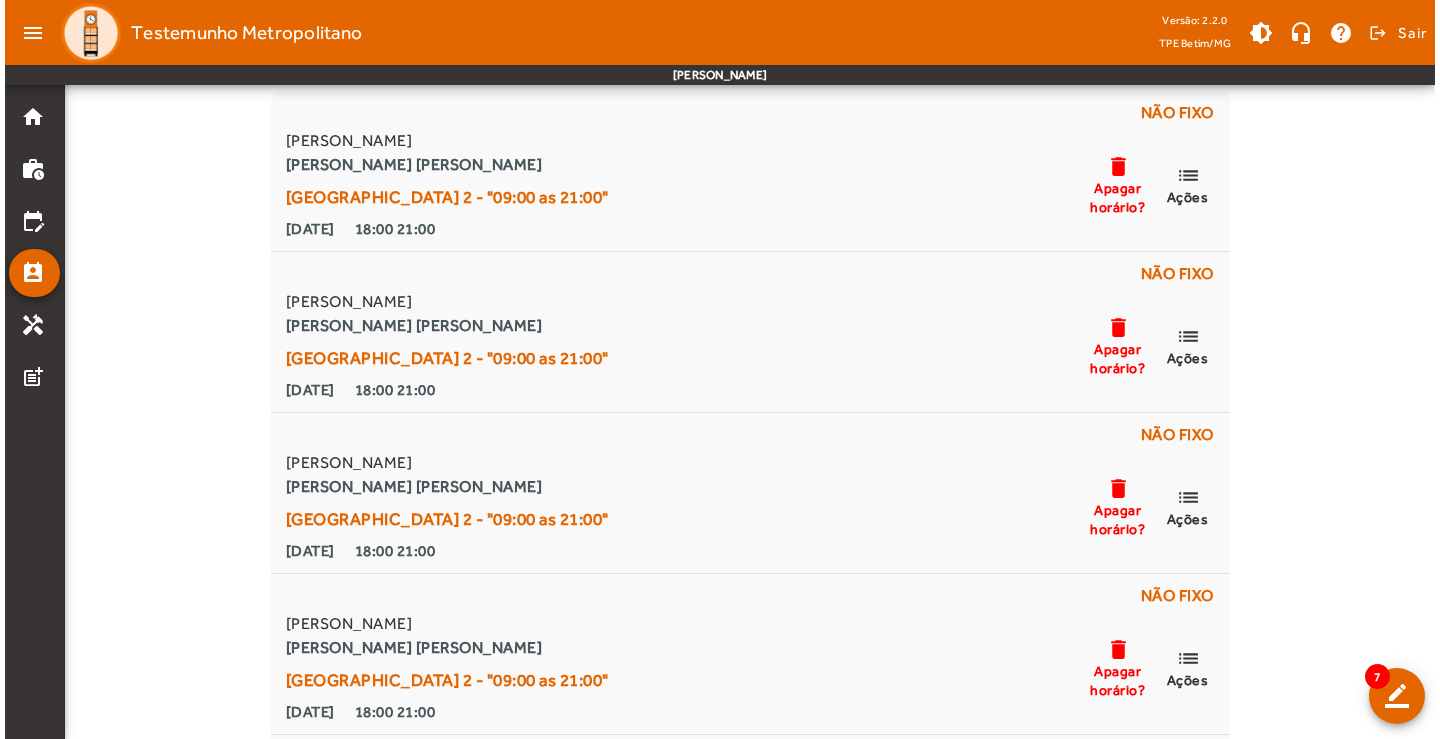 scroll, scrollTop: 0, scrollLeft: 0, axis: both 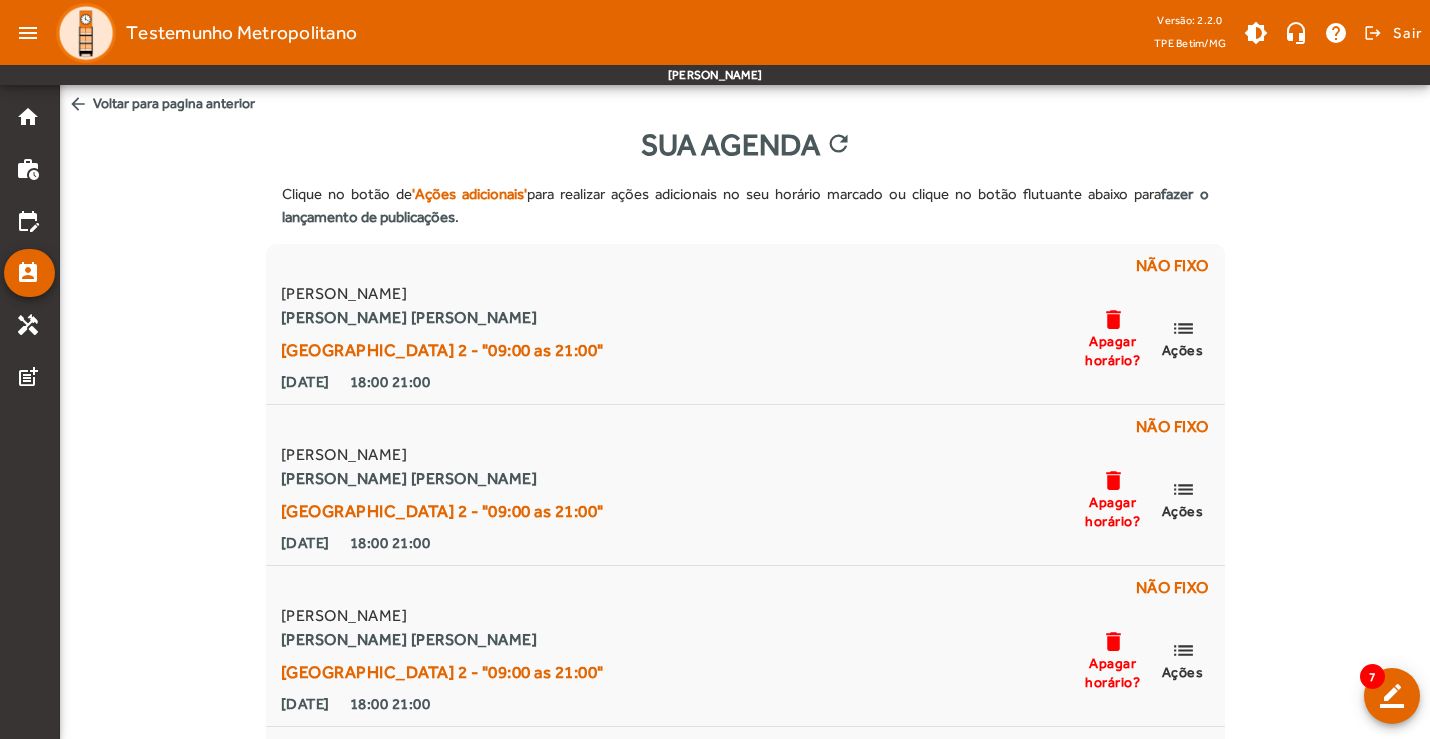 click 